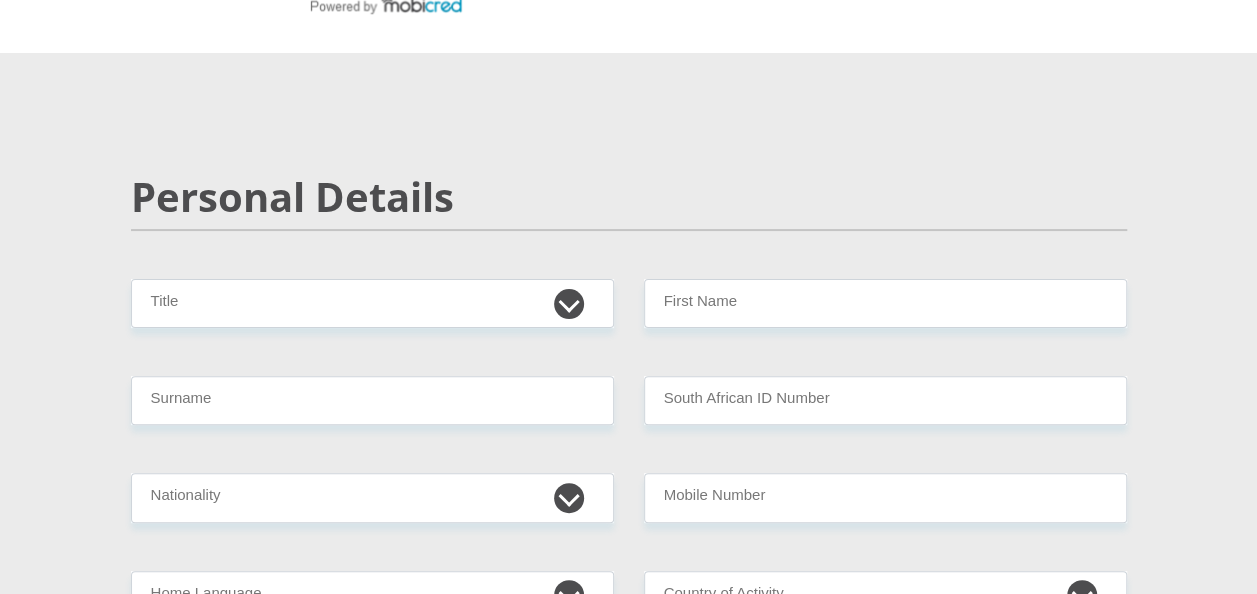 scroll, scrollTop: 127, scrollLeft: 0, axis: vertical 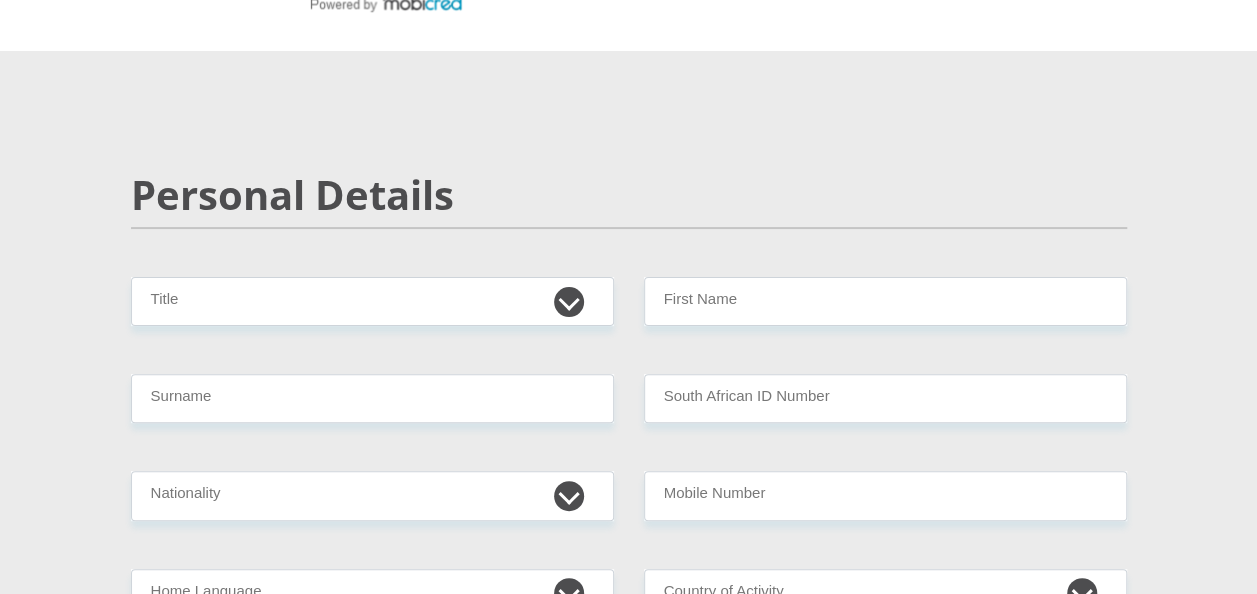 click on "Mr
Ms
Mrs
Dr
Other" at bounding box center (372, 301) 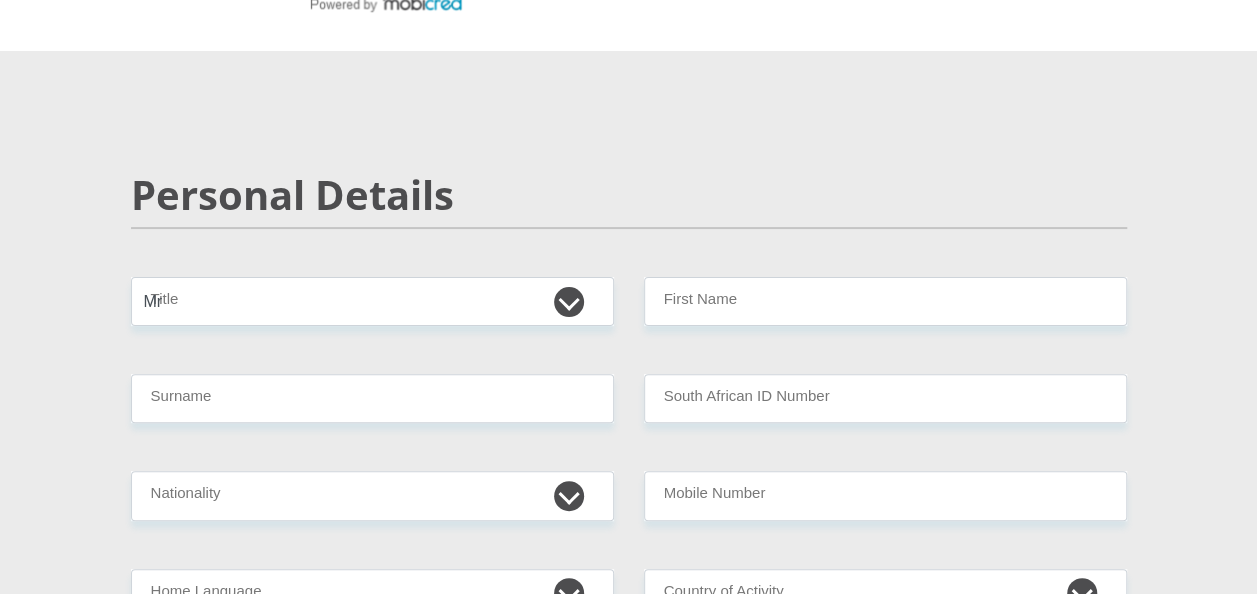 click on "Mr
Ms
Mrs
Dr
Other" at bounding box center (372, 301) 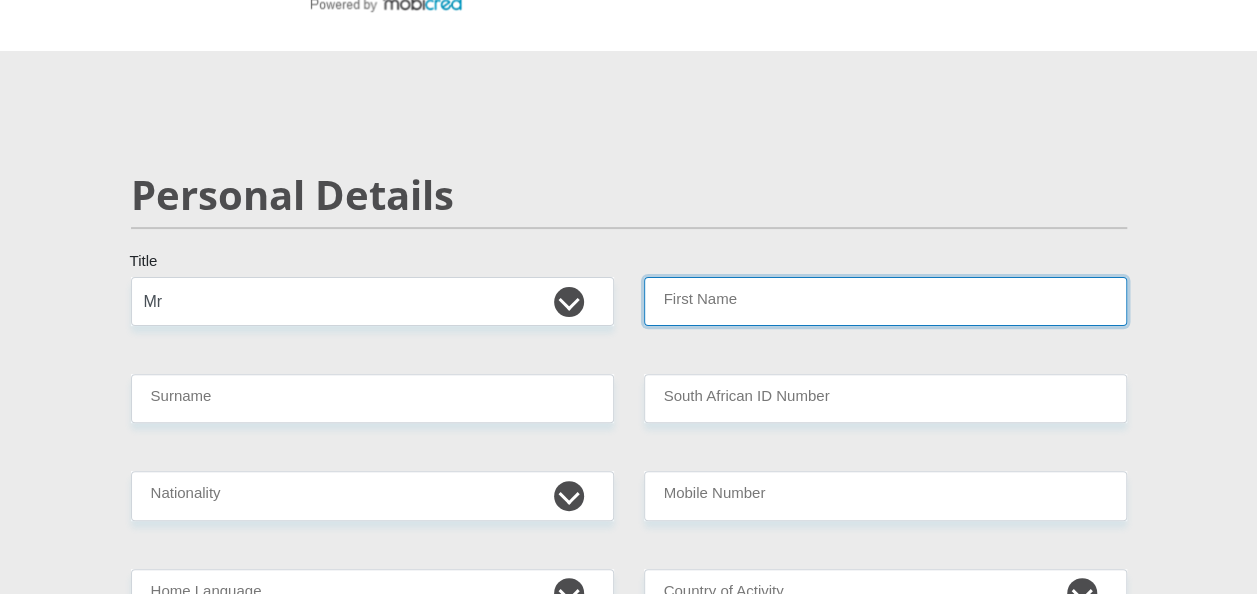 click on "First Name" at bounding box center (885, 301) 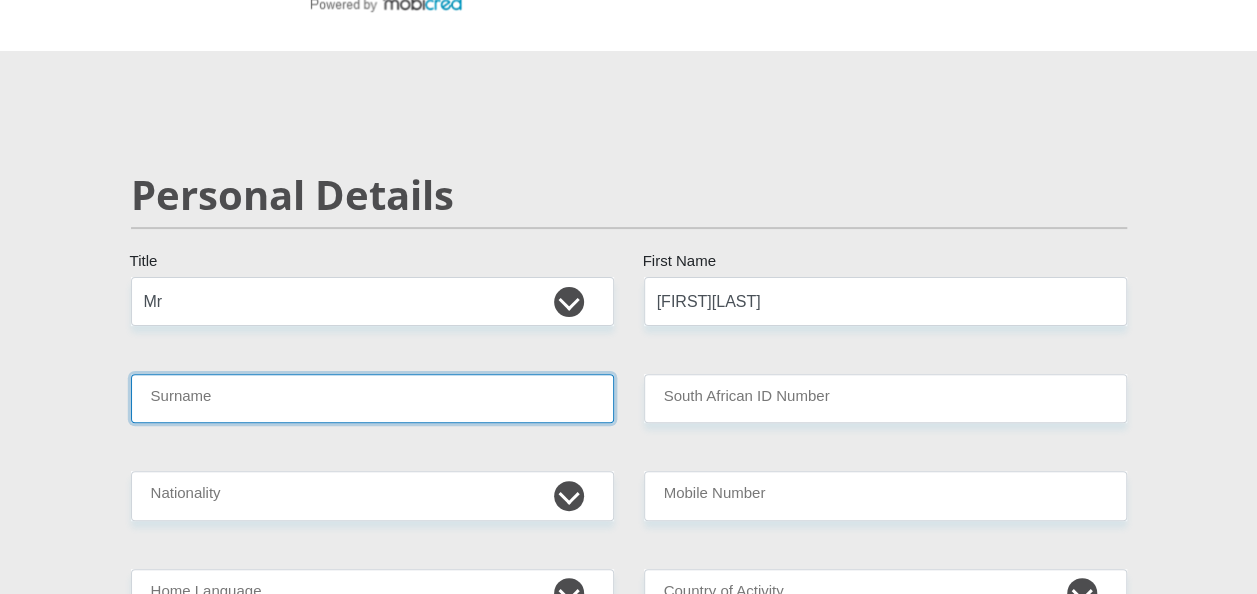 type on "[LAST]" 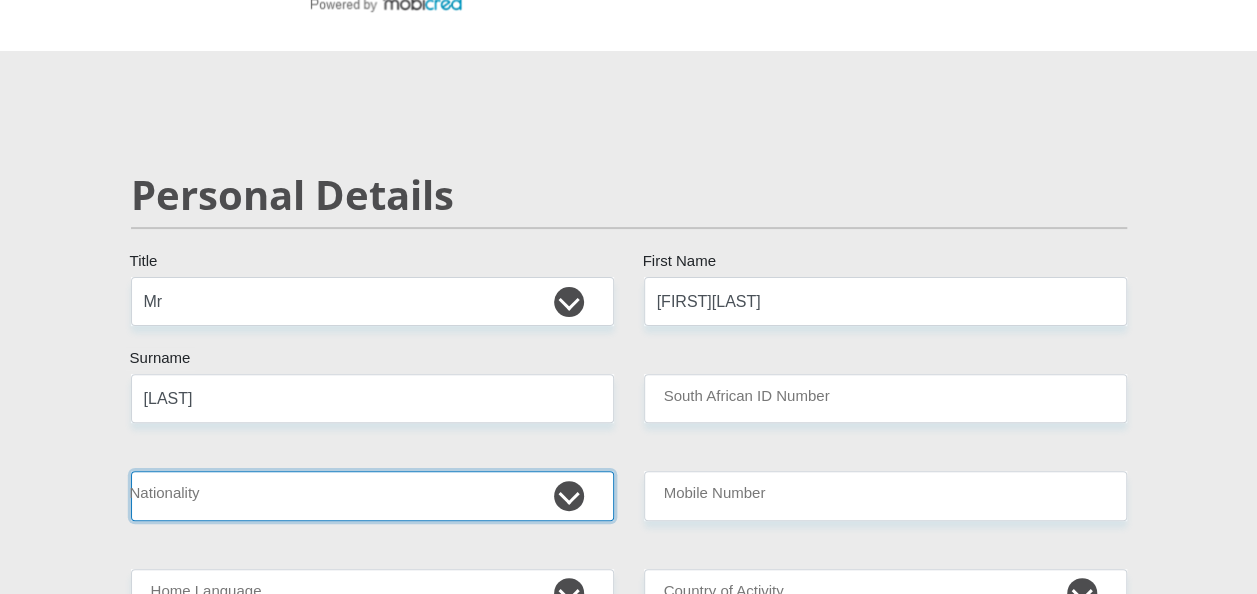 select on "ZAF" 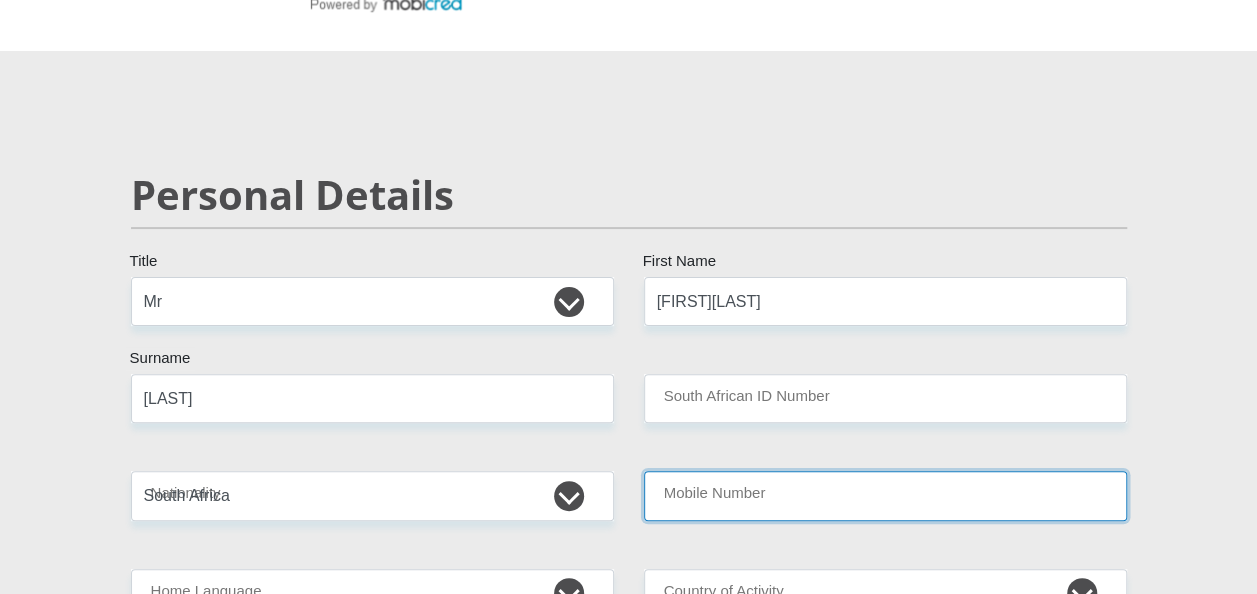 type on "[PHONE]" 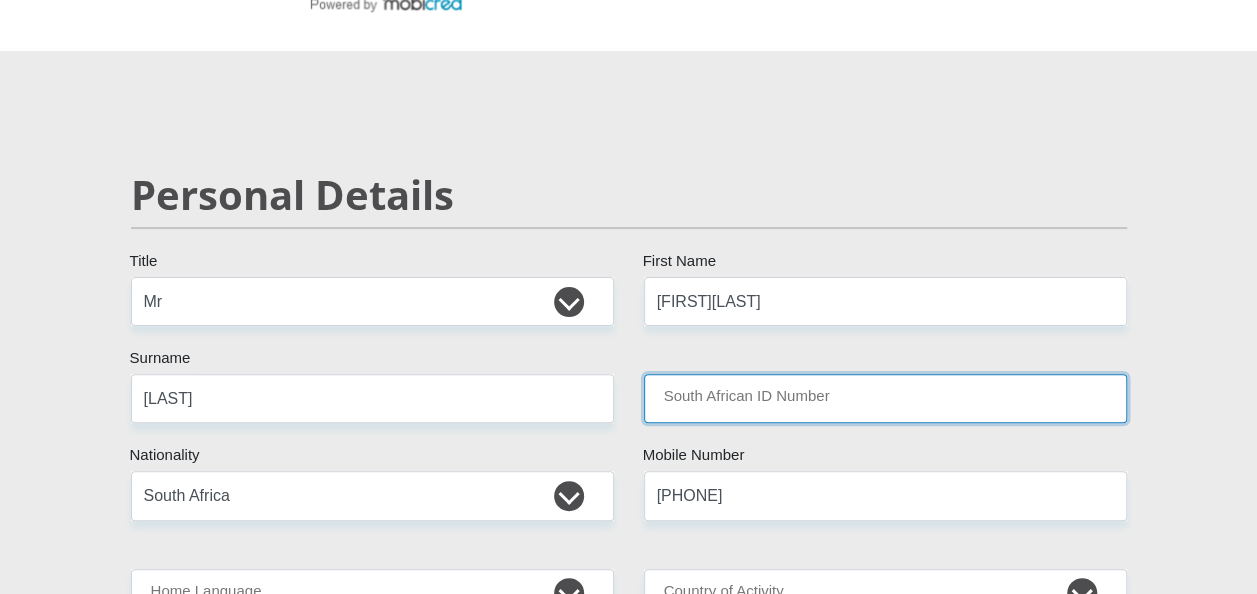 click on "South African ID Number" at bounding box center (885, 398) 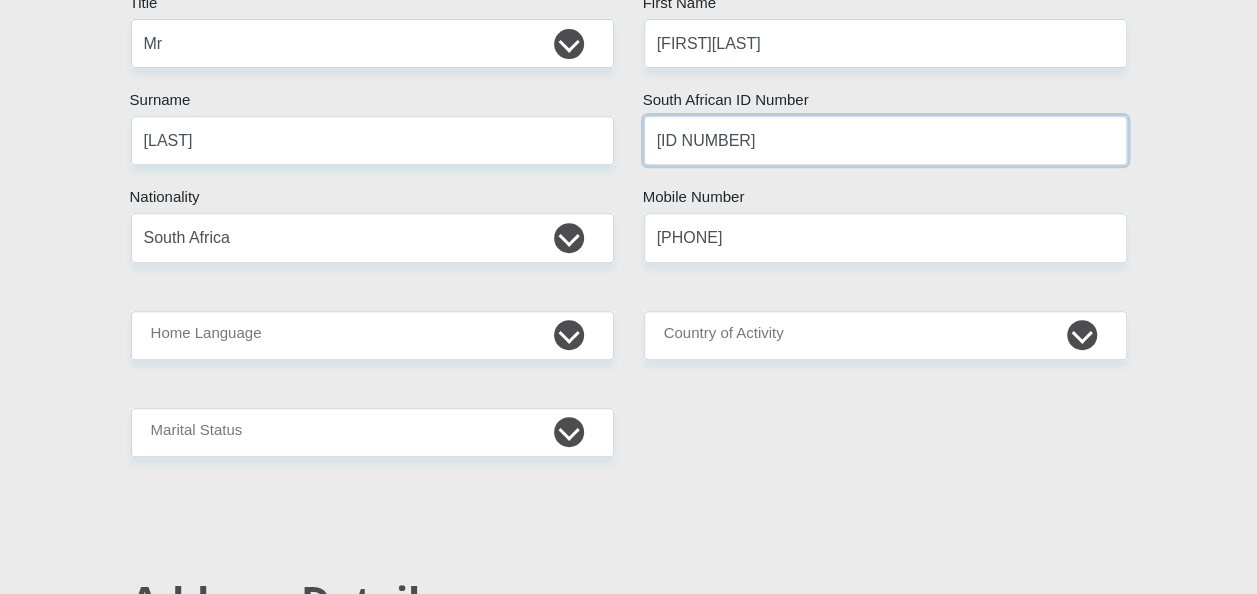 scroll, scrollTop: 457, scrollLeft: 0, axis: vertical 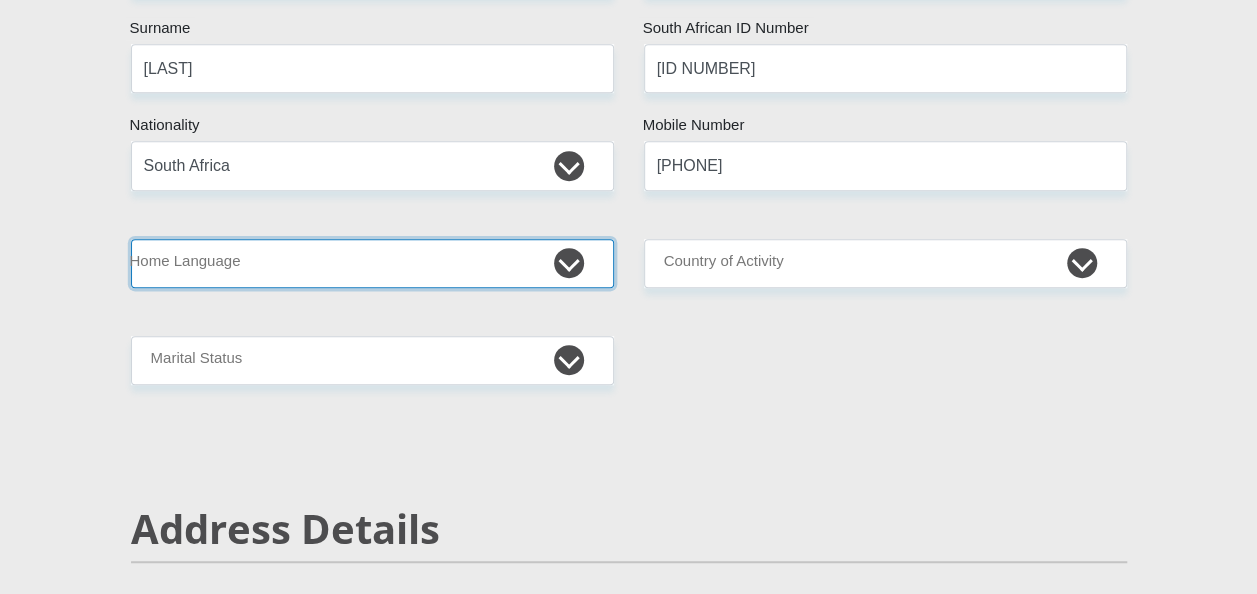 click on "Afrikaans
English
Sepedi
South Ndebele
Southern Sotho
Swati
Tsonga
Tswana
Venda
Xhosa
Zulu
Other" at bounding box center [372, 263] 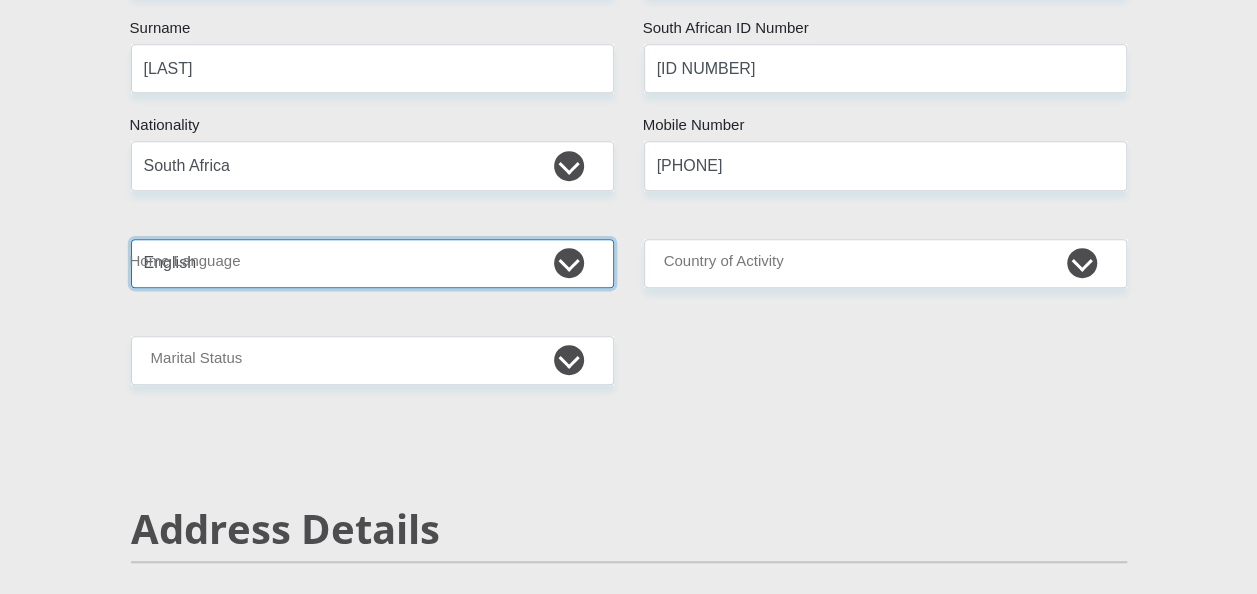 click on "Afrikaans
English
Sepedi
South Ndebele
Southern Sotho
Swati
Tsonga
Tswana
Venda
Xhosa
Zulu
Other" at bounding box center [372, 263] 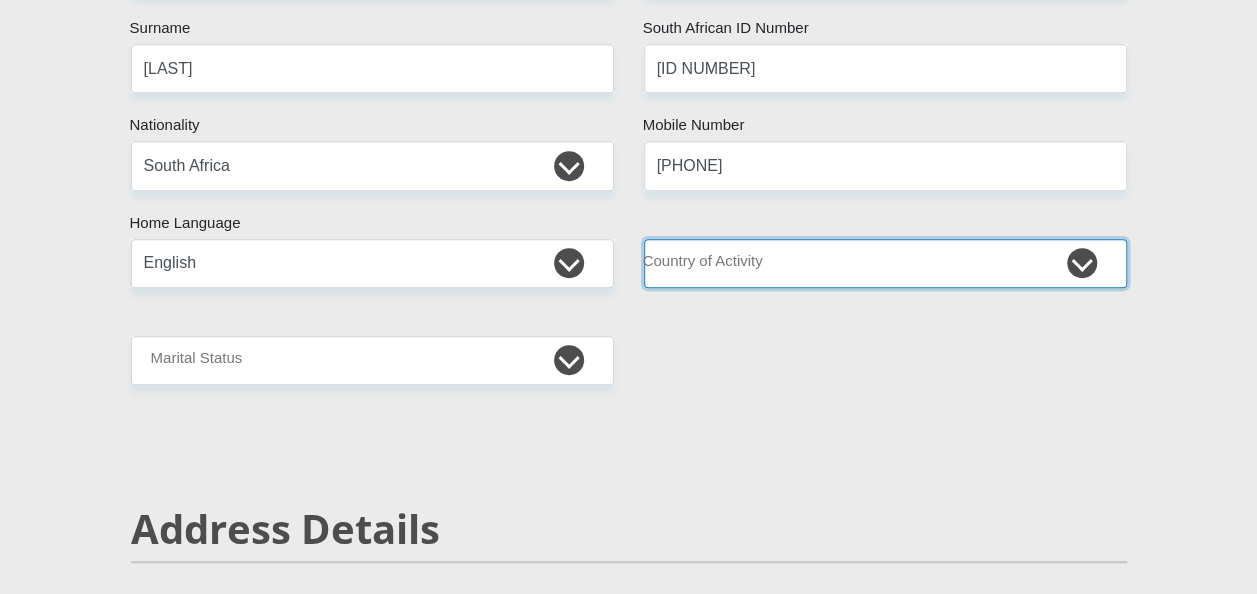click on "South Africa
Afghanistan
Aland Islands
Albania
Algeria
America Samoa
American Virgin Islands
Andorra
Angola
Anguilla
Antarctica
Antigua and Barbuda
Argentina
Armenia
Aruba
Ascension Island
Australia
Austria
Azerbaijan
Chad" at bounding box center [885, 263] 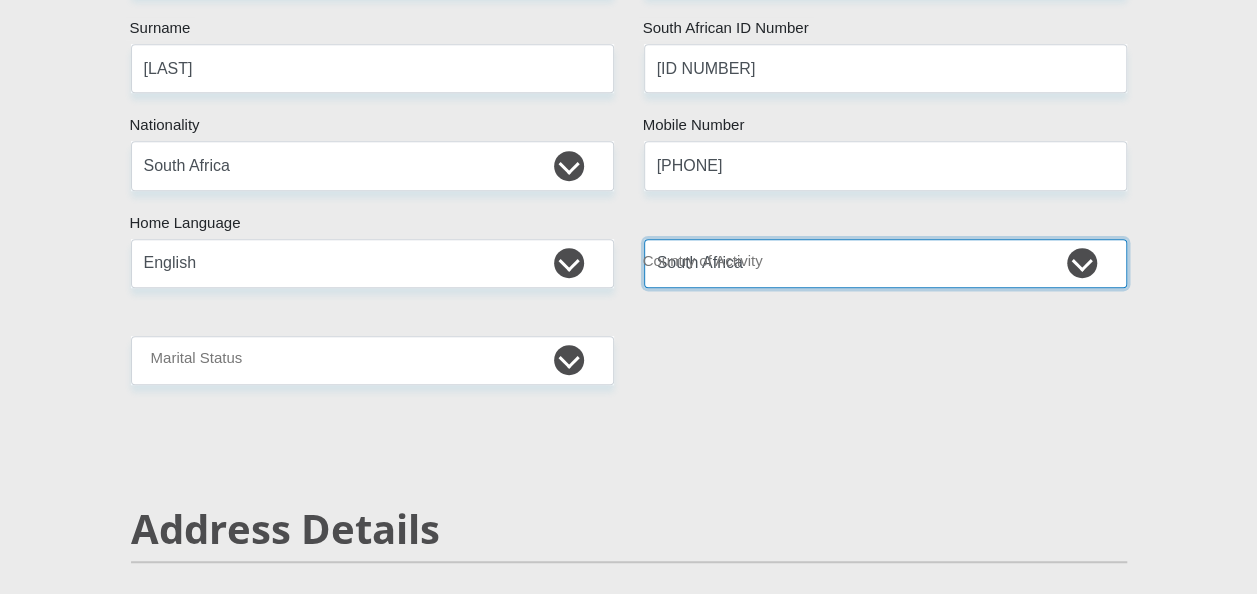 click on "South Africa
Afghanistan
Aland Islands
Albania
Algeria
America Samoa
American Virgin Islands
Andorra
Angola
Anguilla
Antarctica
Antigua and Barbuda
Argentina
Armenia
Aruba
Ascension Island
Australia
Austria
Azerbaijan
Chad" at bounding box center (885, 263) 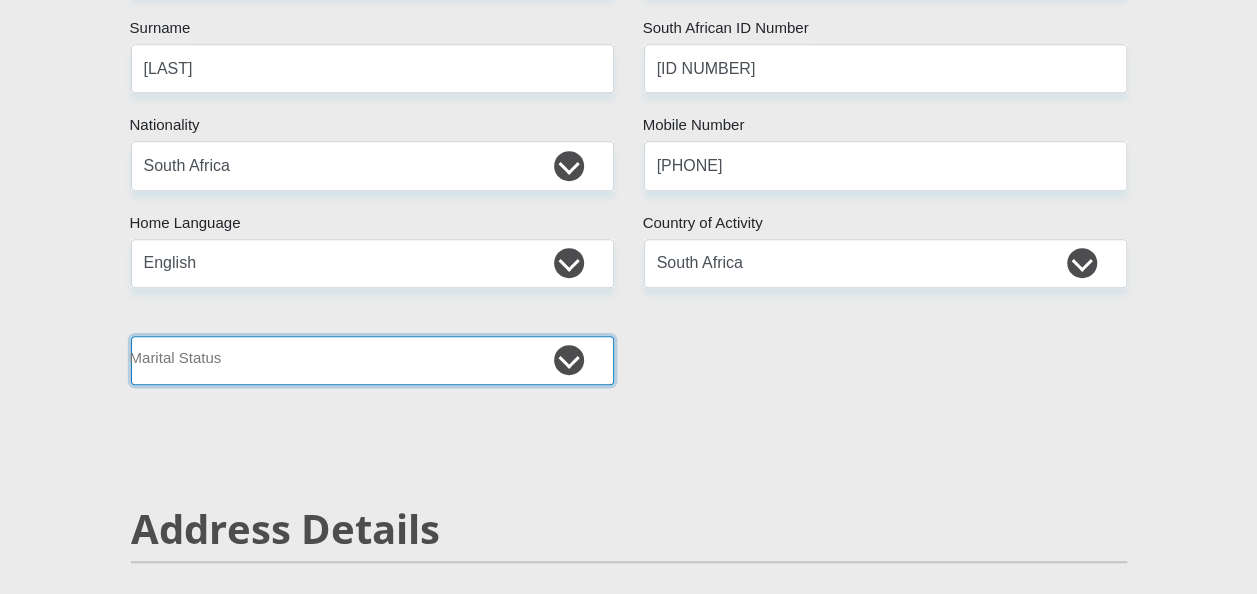 click on "Married ANC
Single
Divorced
Widowed
Married COP or Customary Law" at bounding box center (372, 360) 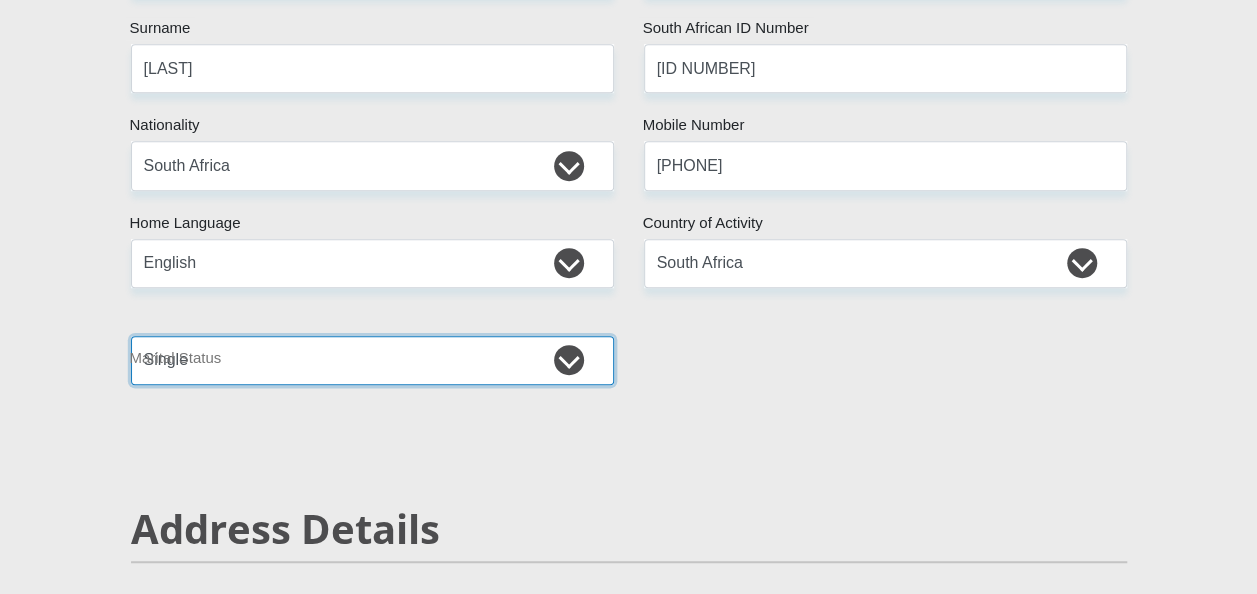 click on "Married ANC
Single
Divorced
Widowed
Married COP or Customary Law" at bounding box center (372, 360) 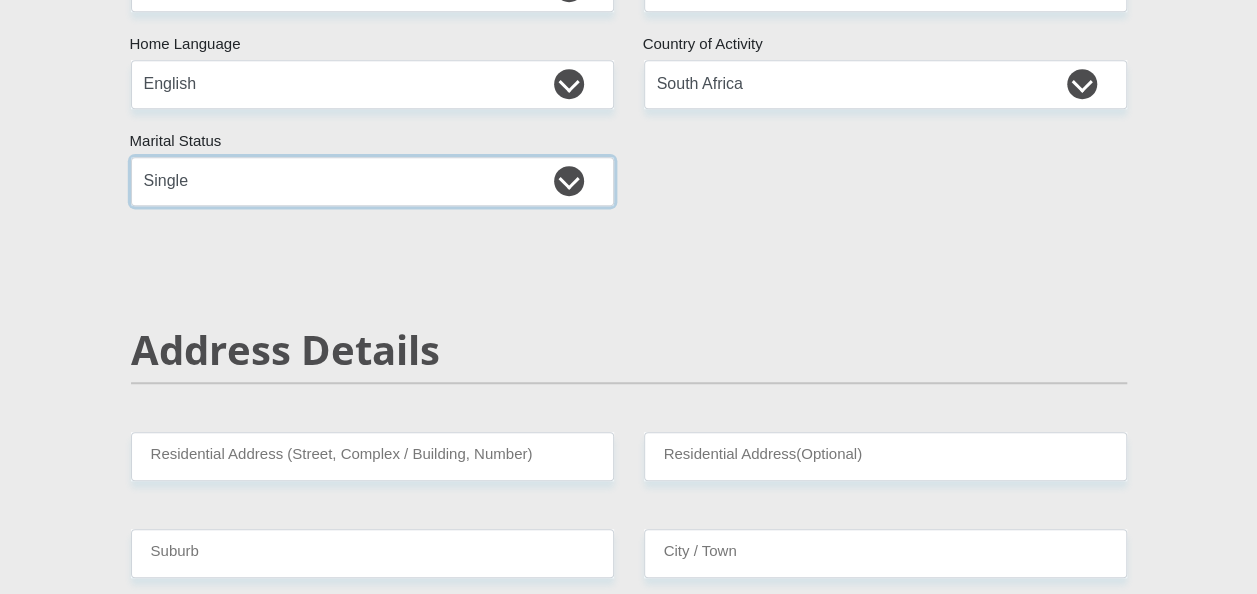 scroll, scrollTop: 706, scrollLeft: 0, axis: vertical 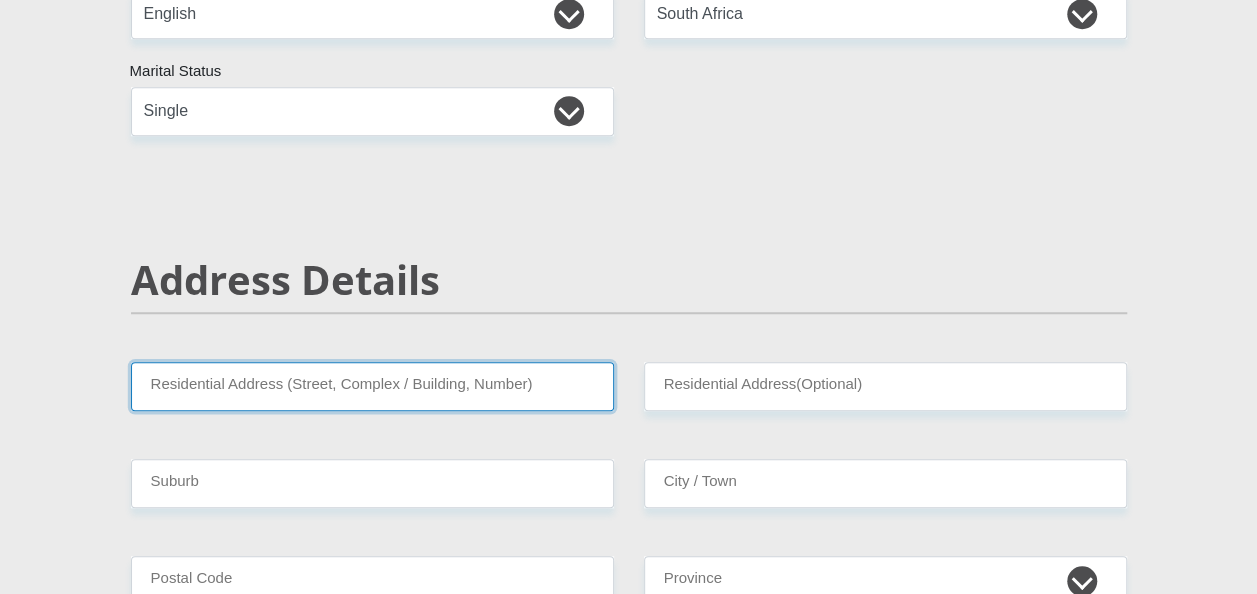 click on "Residential Address (Street, Complex / Building, Number)" at bounding box center [372, 386] 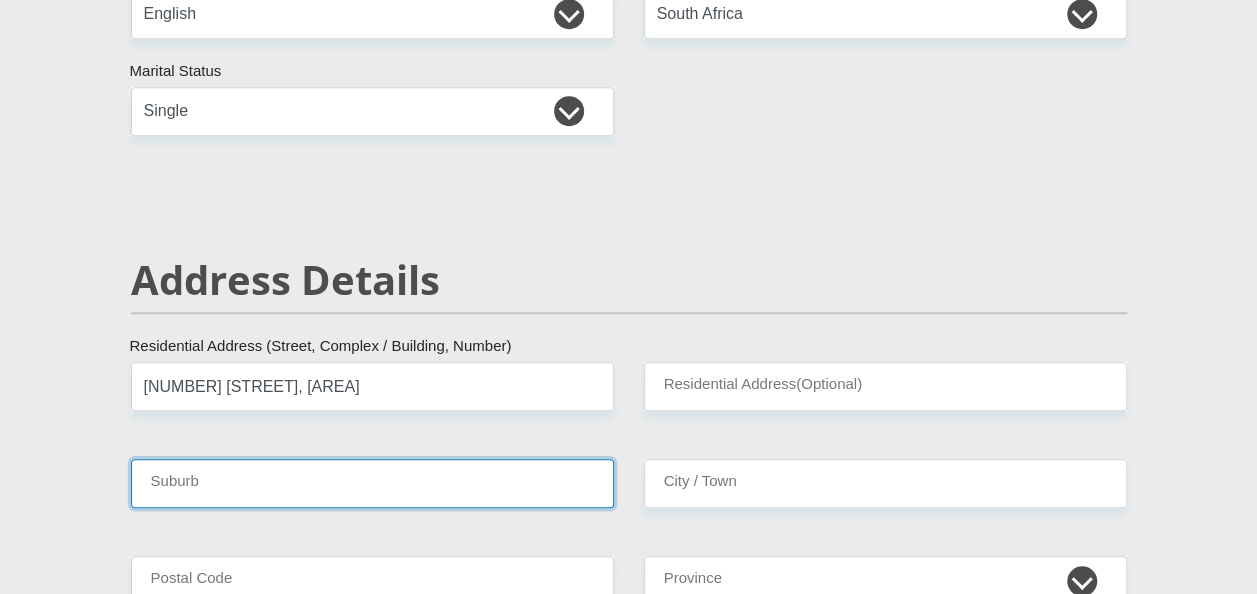 type on "Yes" 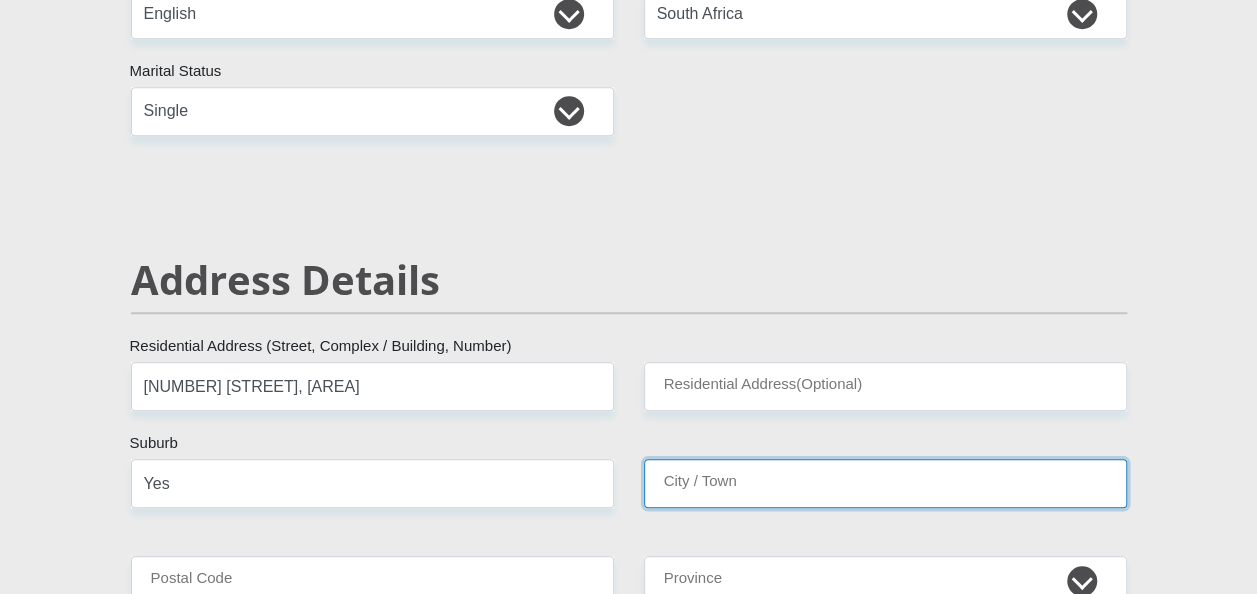 type on "Yes" 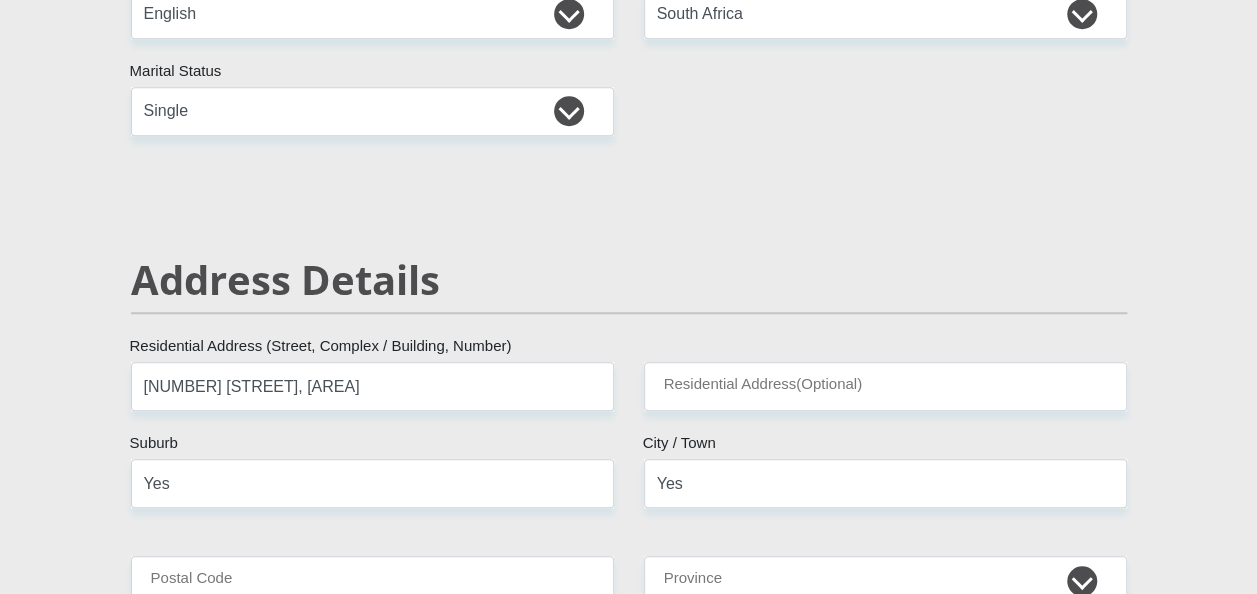 type on "[EMAIL]" 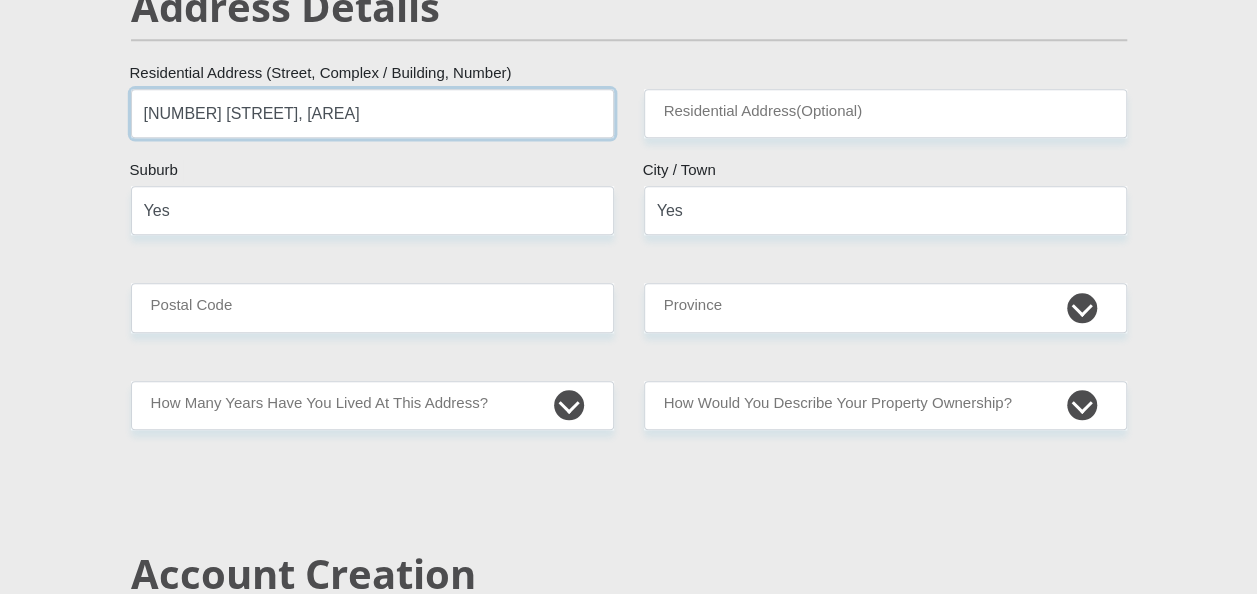 scroll, scrollTop: 980, scrollLeft: 0, axis: vertical 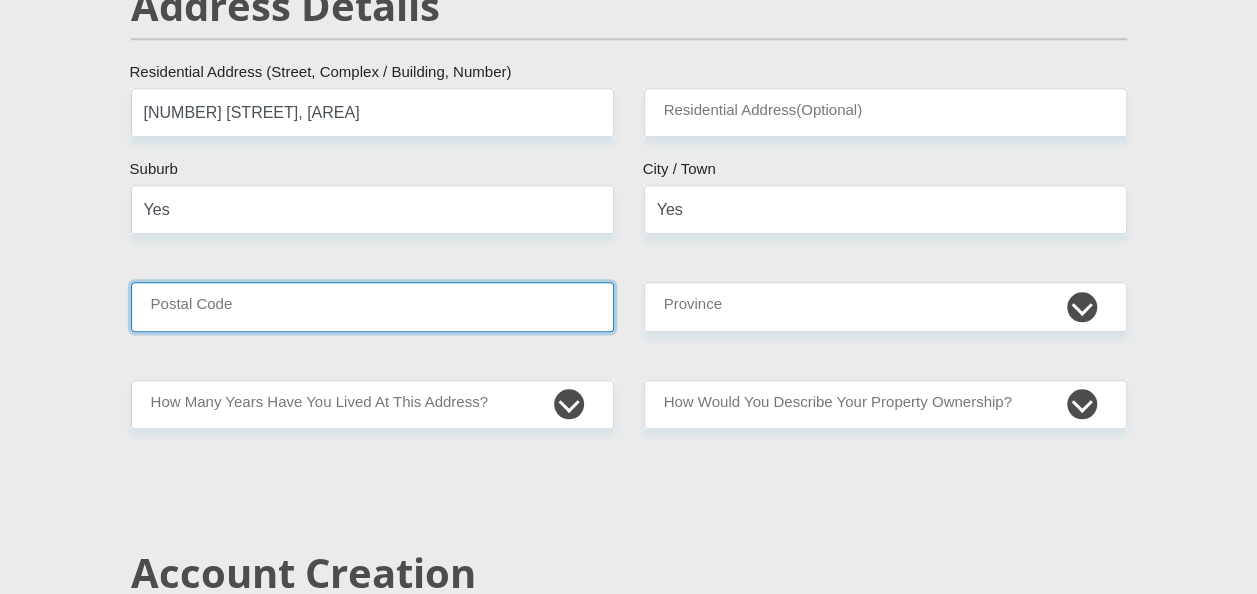 click on "Postal Code" at bounding box center [372, 306] 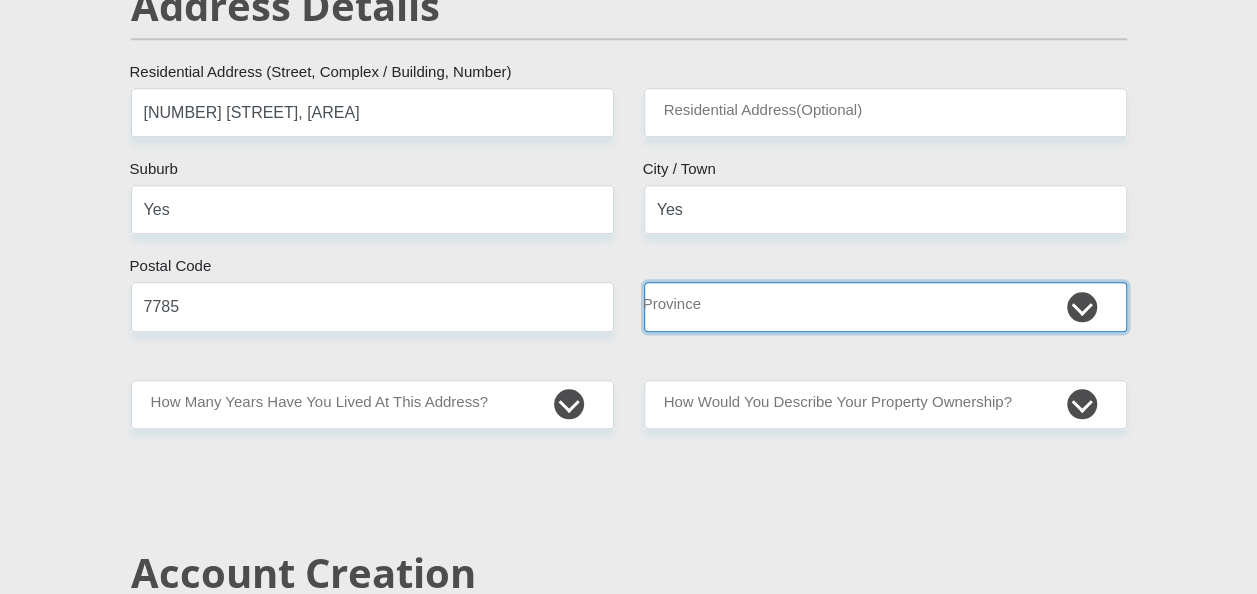 click on "Eastern Cape
Free State
Gauteng
KwaZulu-Natal
Limpopo
Mpumalanga
Northern Cape
North West
Western Cape" at bounding box center (885, 306) 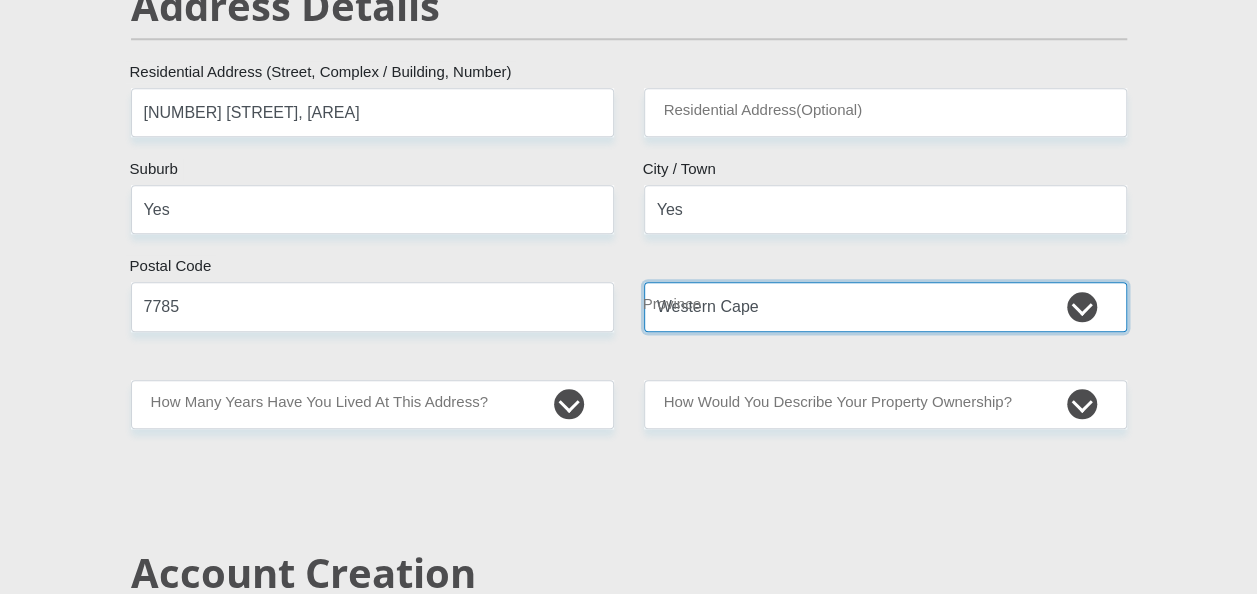 click on "Eastern Cape
Free State
Gauteng
KwaZulu-Natal
Limpopo
Mpumalanga
Northern Cape
North West
Western Cape" at bounding box center (885, 306) 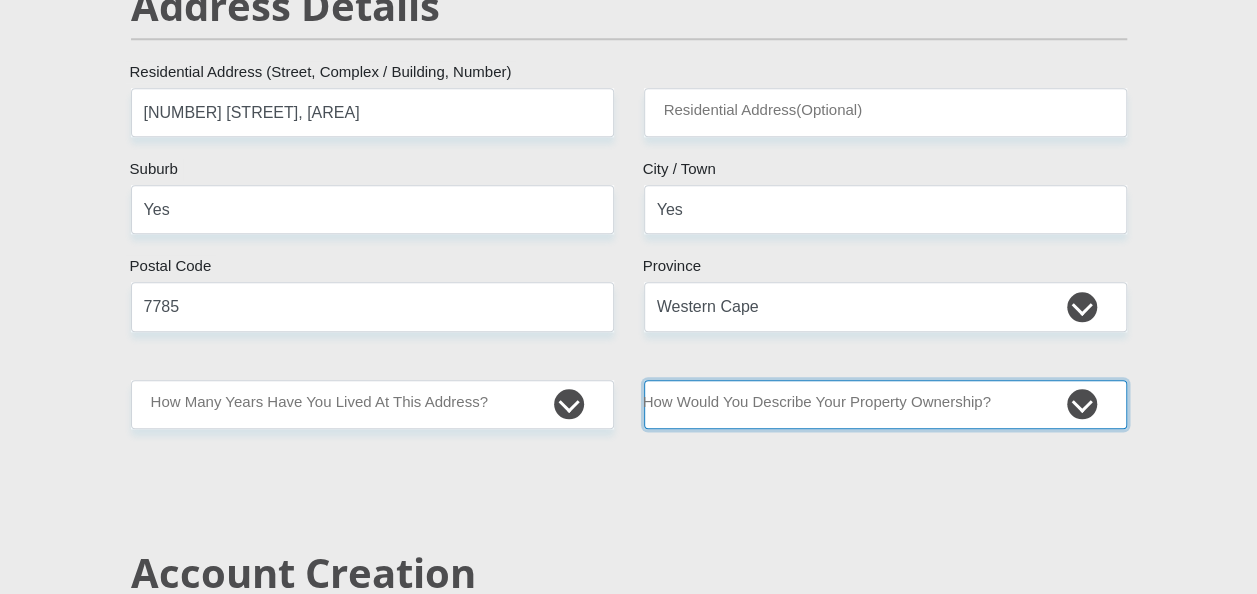 click on "Owned
Rented
Family Owned
Company Dwelling" at bounding box center (885, 404) 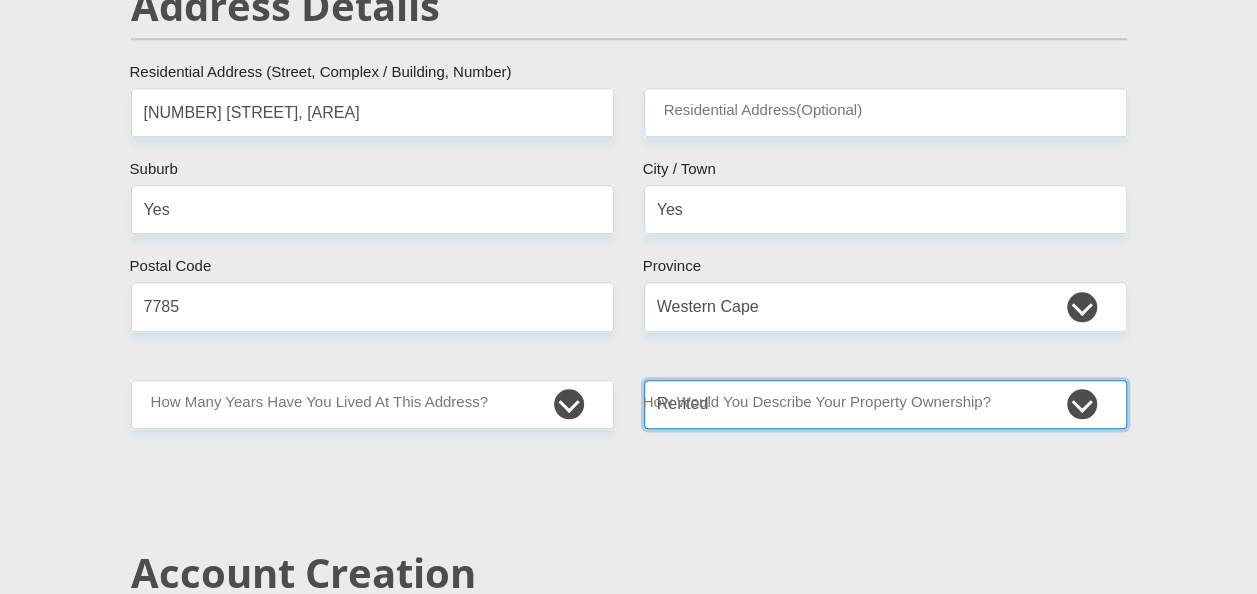 click on "Owned
Rented
Family Owned
Company Dwelling" at bounding box center (885, 404) 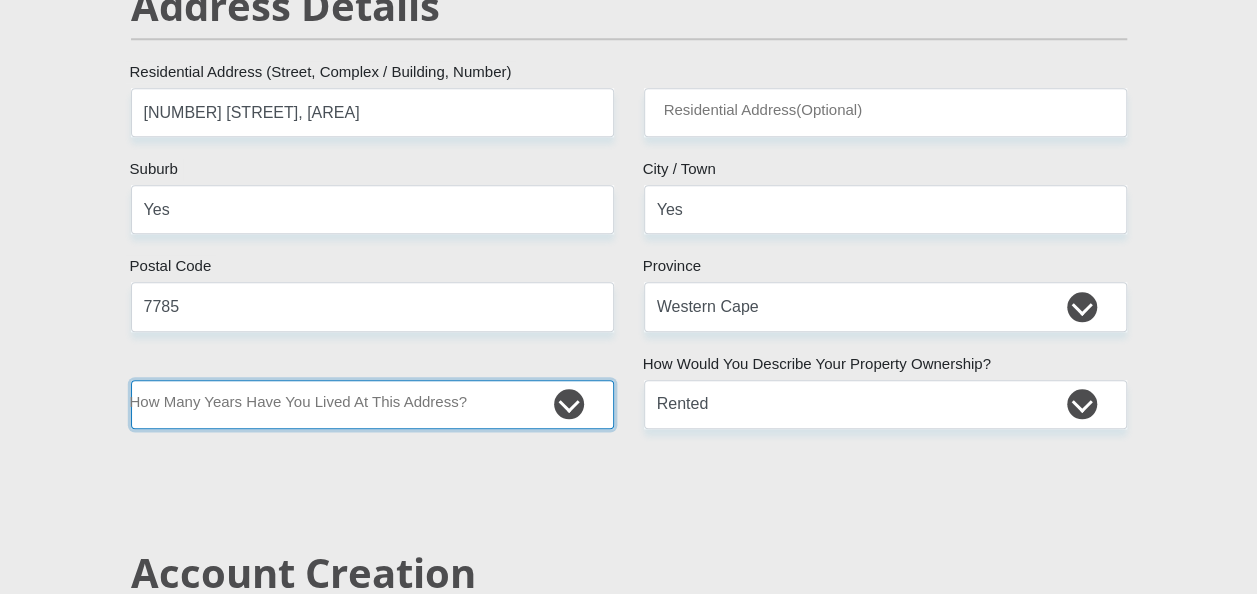 click on "less than 1 year
1-3 years
3-5 years
5+ years" at bounding box center (372, 404) 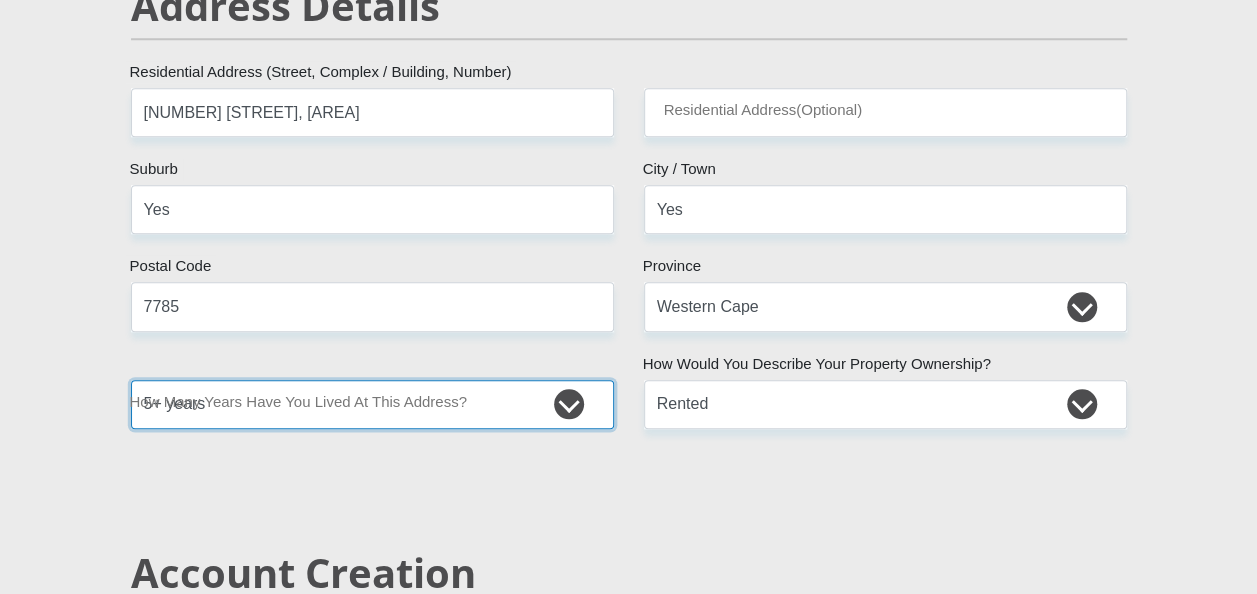 click on "less than 1 year
1-3 years
3-5 years
5+ years" at bounding box center (372, 404) 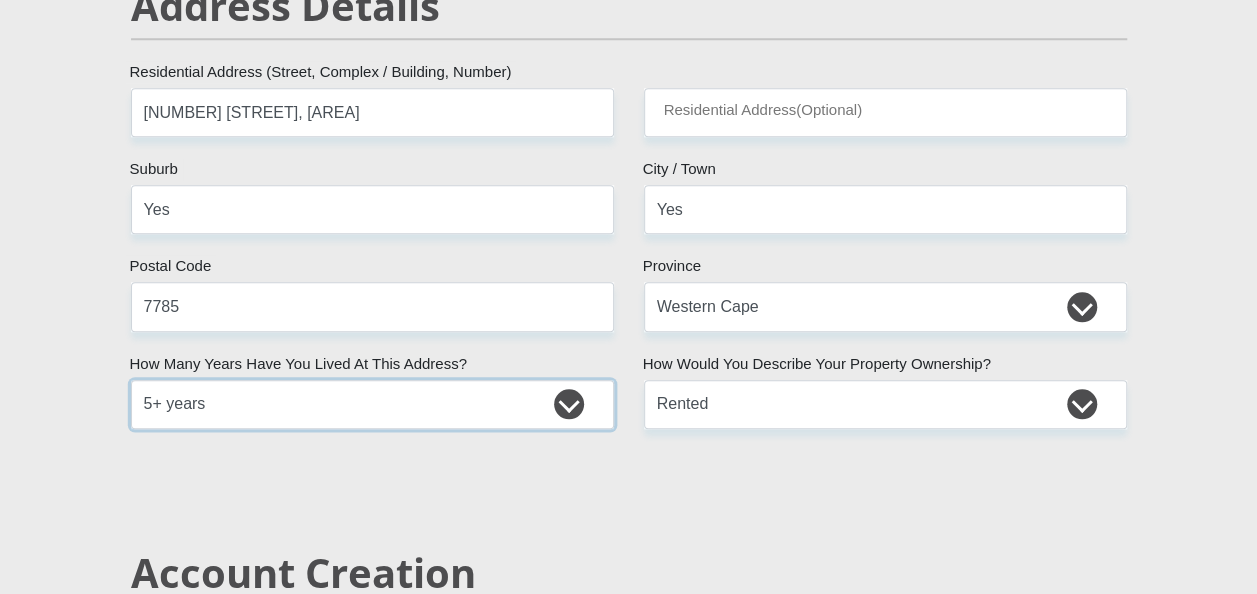 scroll, scrollTop: 1385, scrollLeft: 0, axis: vertical 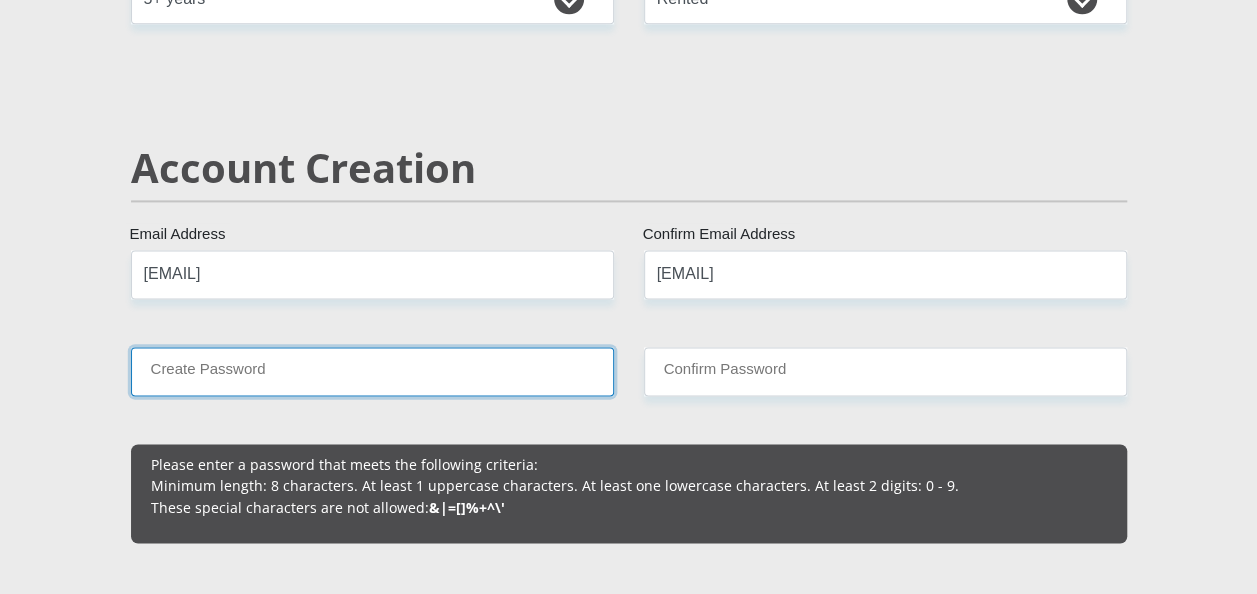 click on "Create Password" at bounding box center [372, 371] 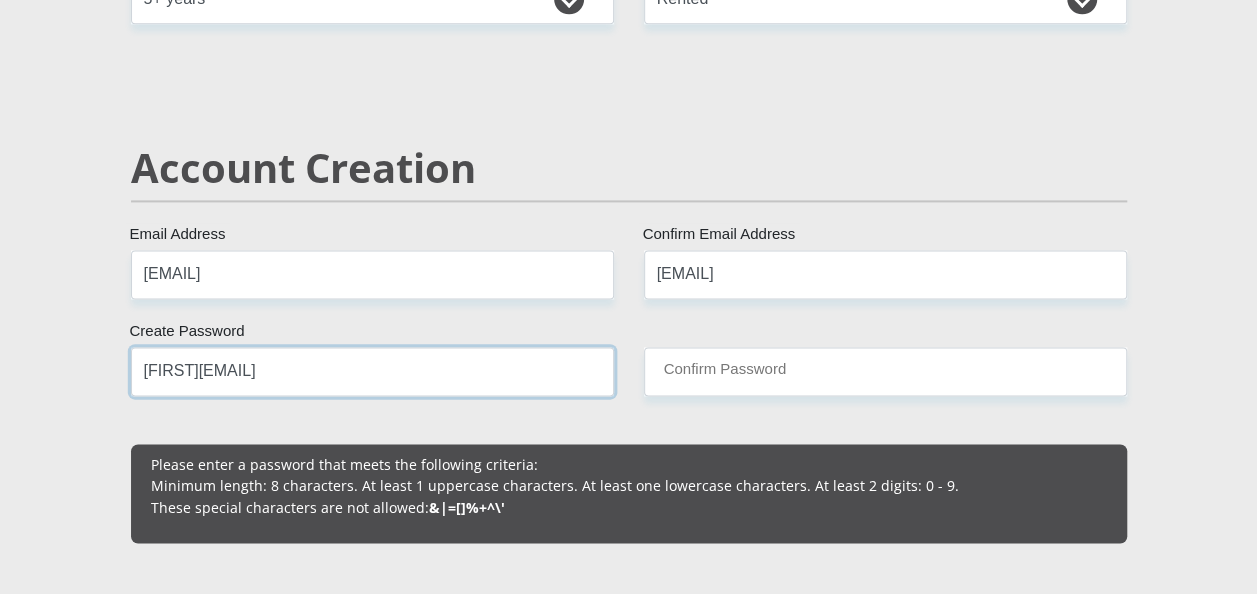 type on "[FIRST][EMAIL]" 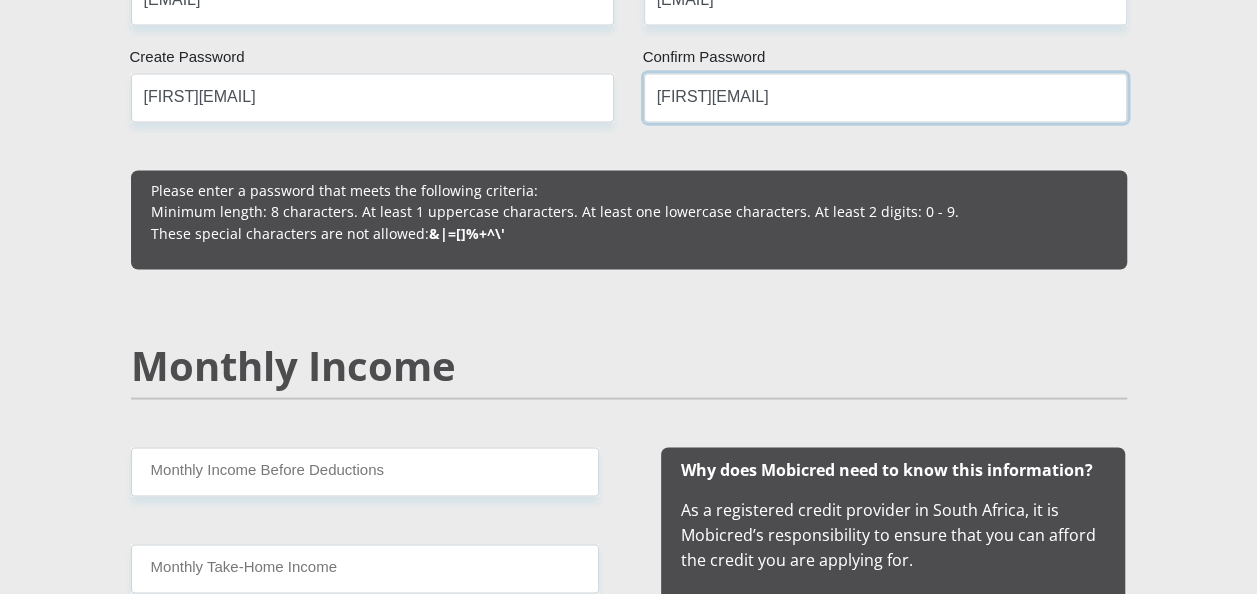 scroll, scrollTop: 1895, scrollLeft: 0, axis: vertical 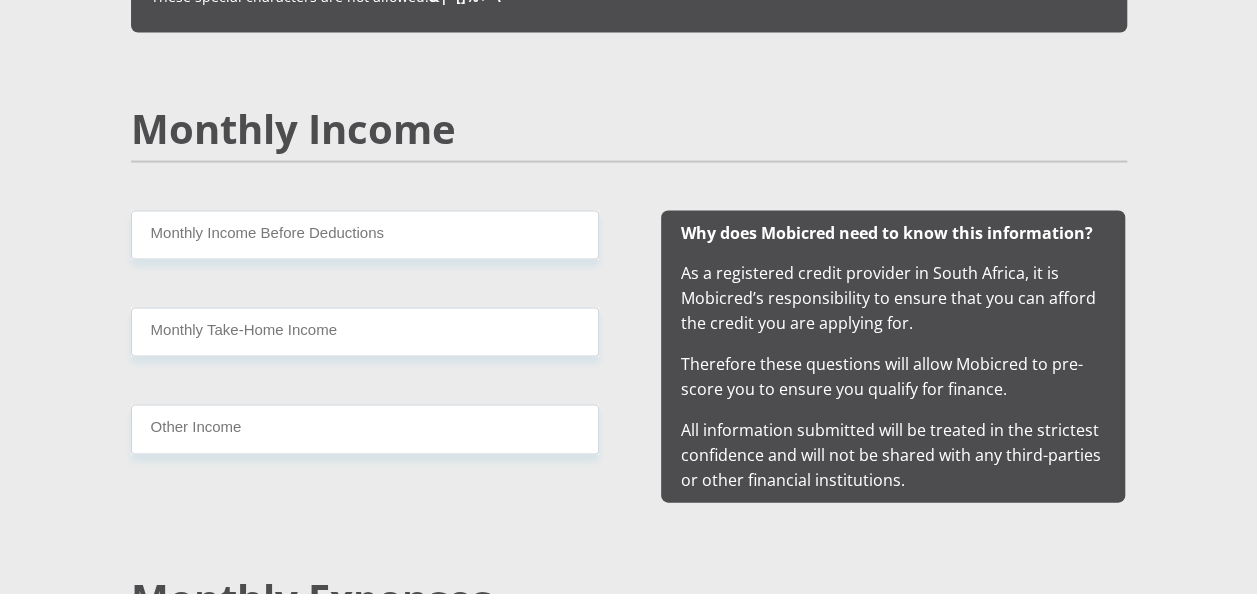 type on "[FIRST][EMAIL]" 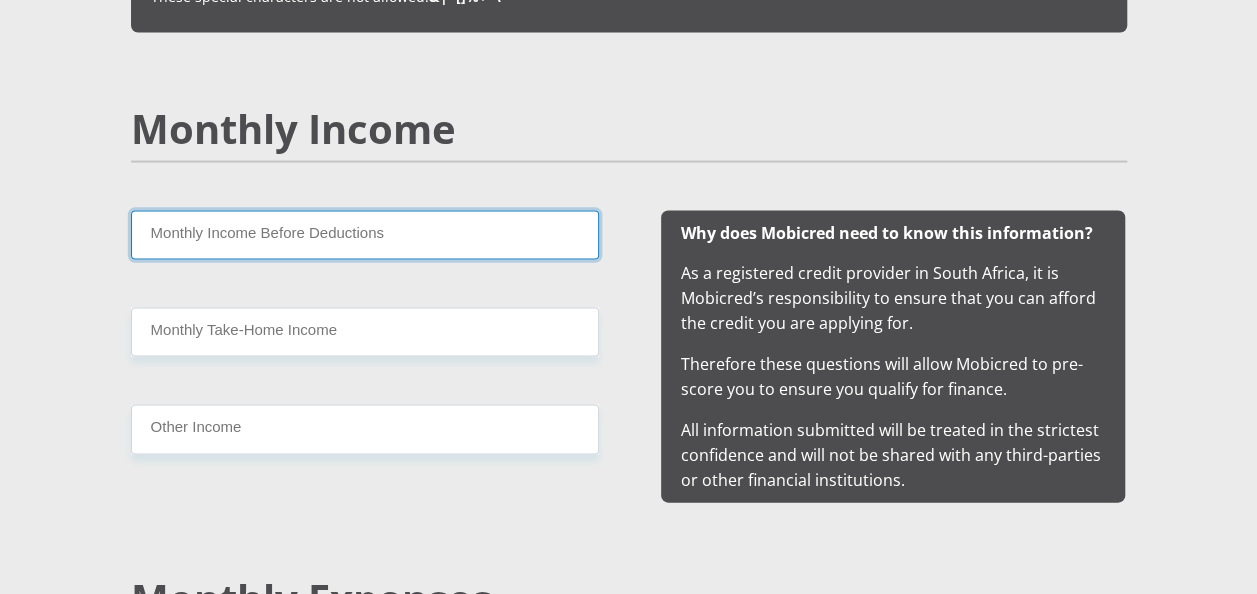 click on "Monthly Income Before Deductions" at bounding box center [365, 235] 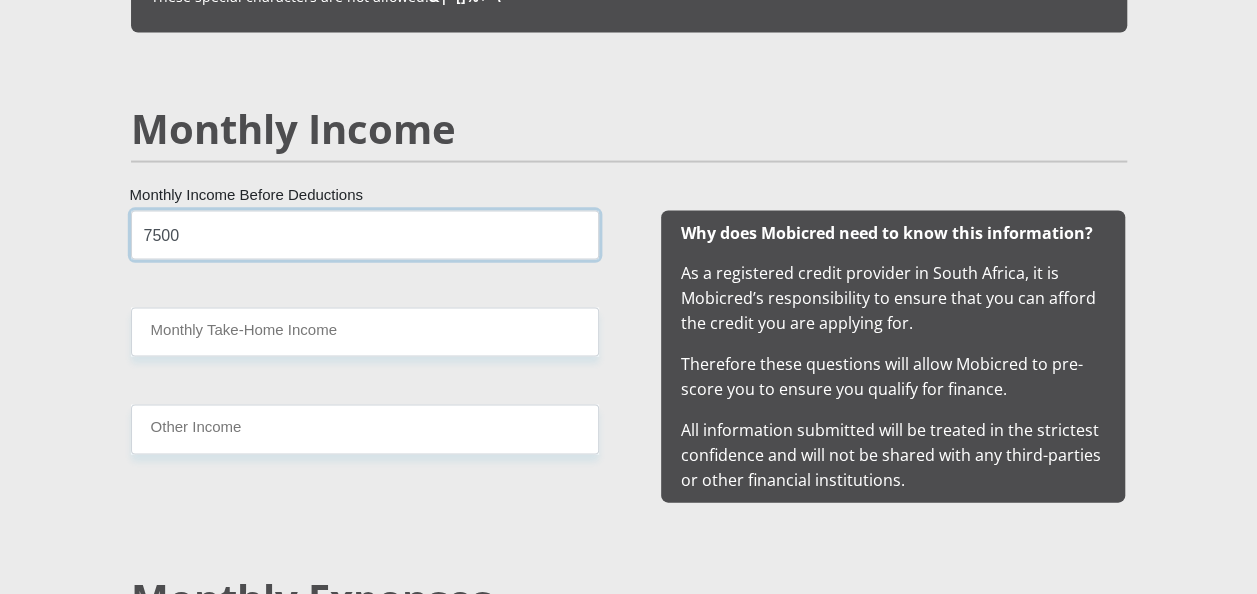 type on "7500" 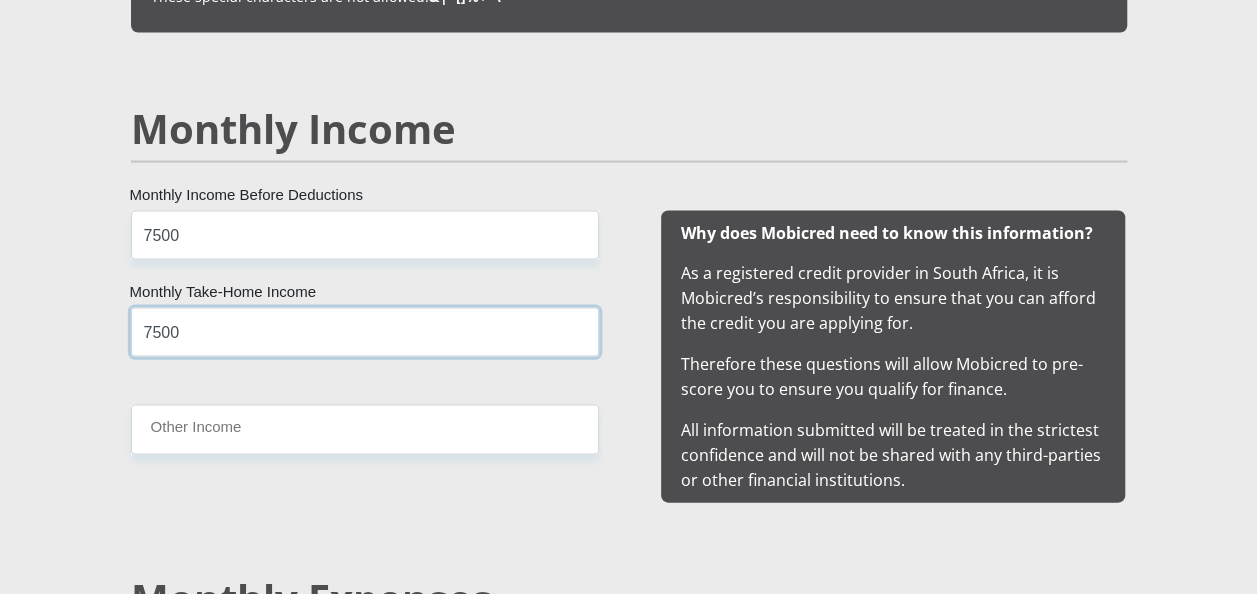 type on "7500" 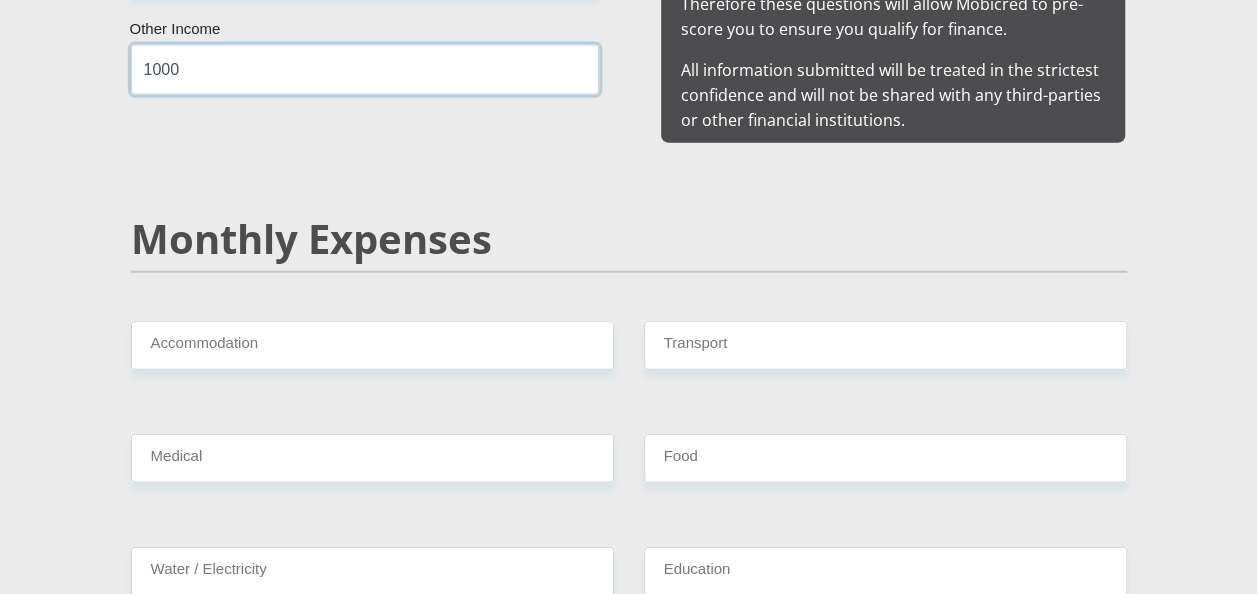 scroll, scrollTop: 2256, scrollLeft: 0, axis: vertical 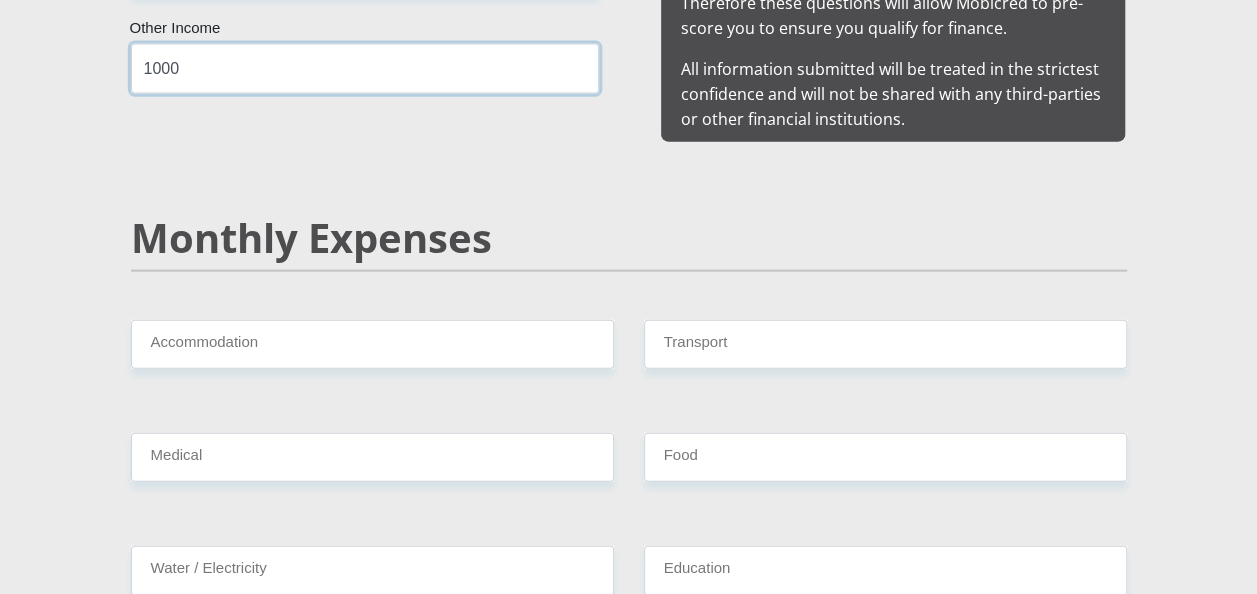 type on "1000" 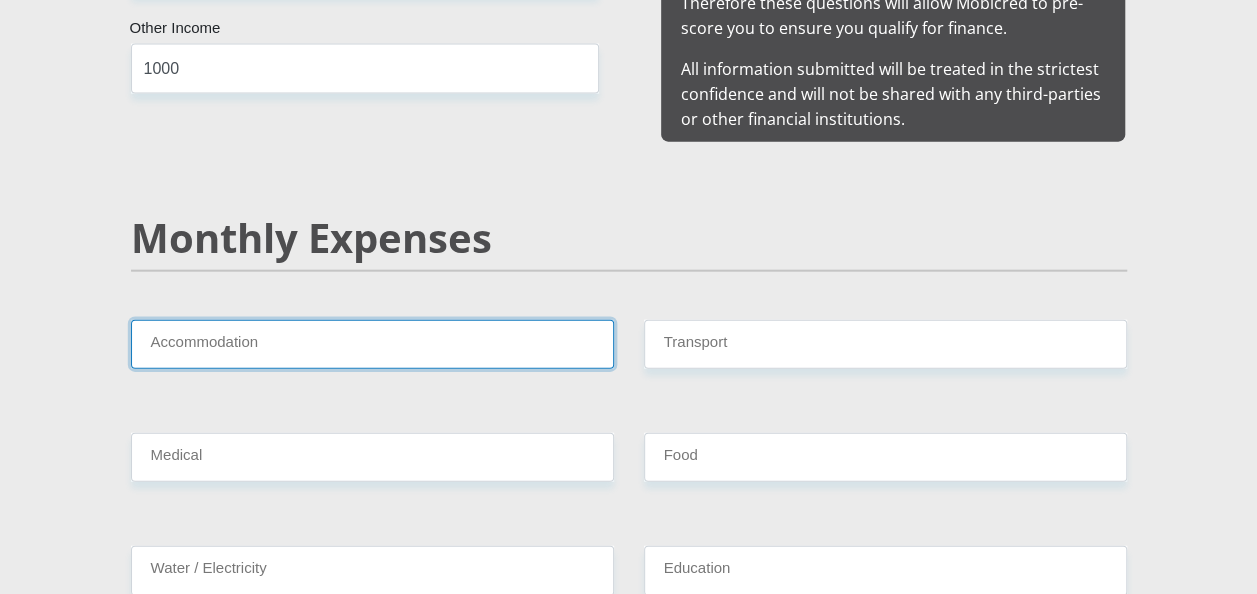 click on "Accommodation" at bounding box center (372, 344) 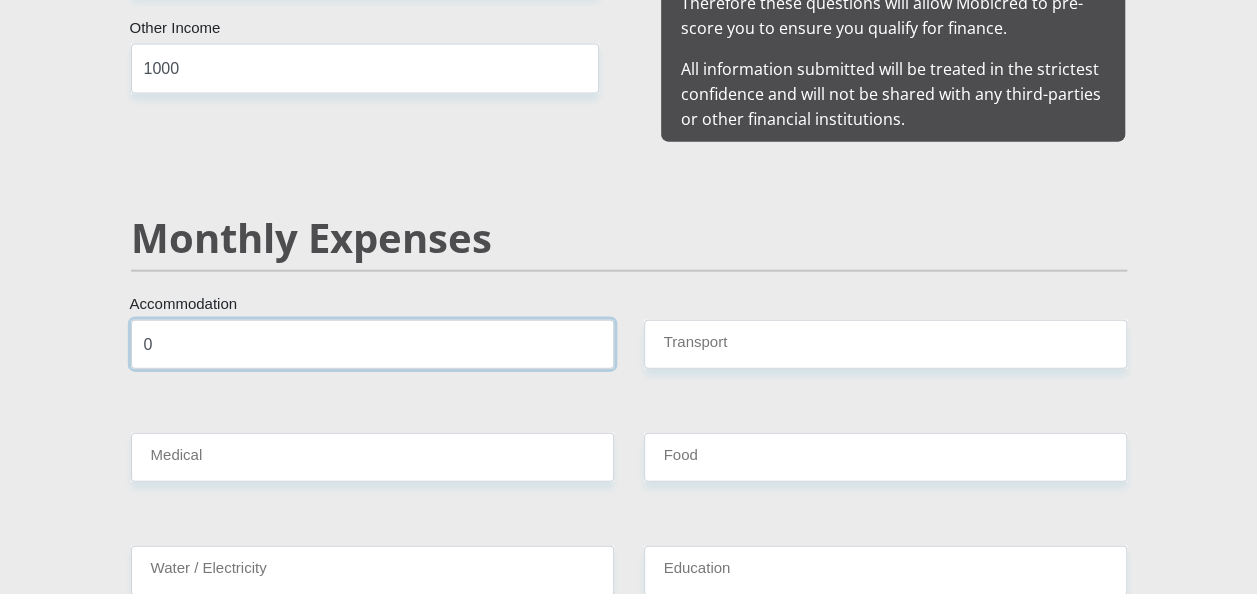 type on "0" 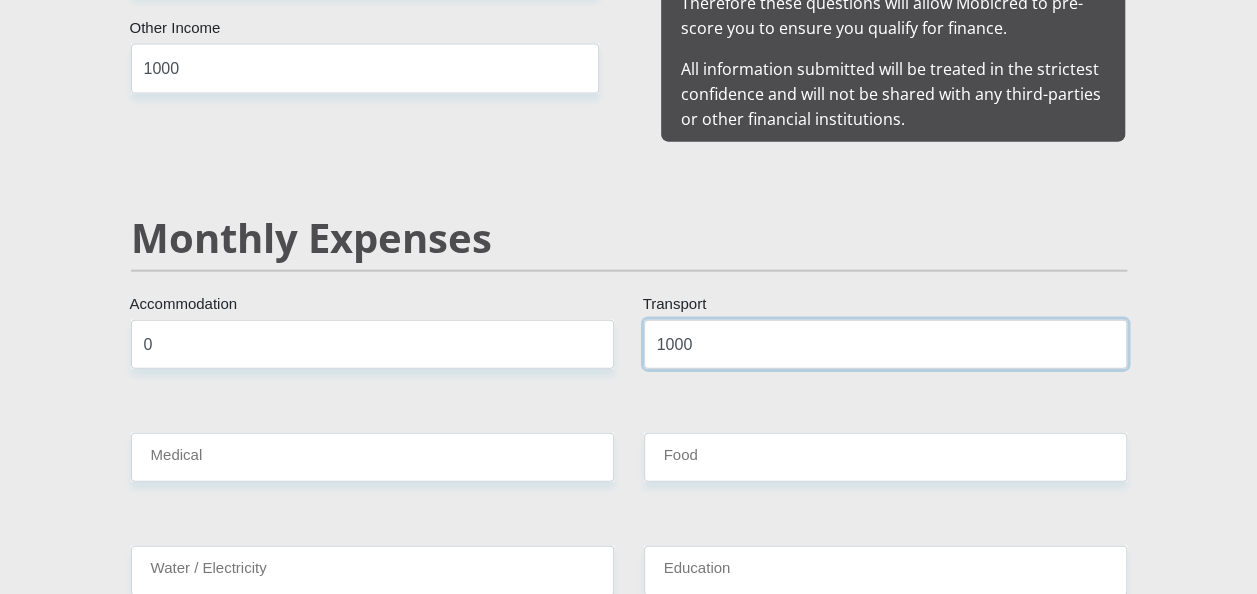 type on "1000" 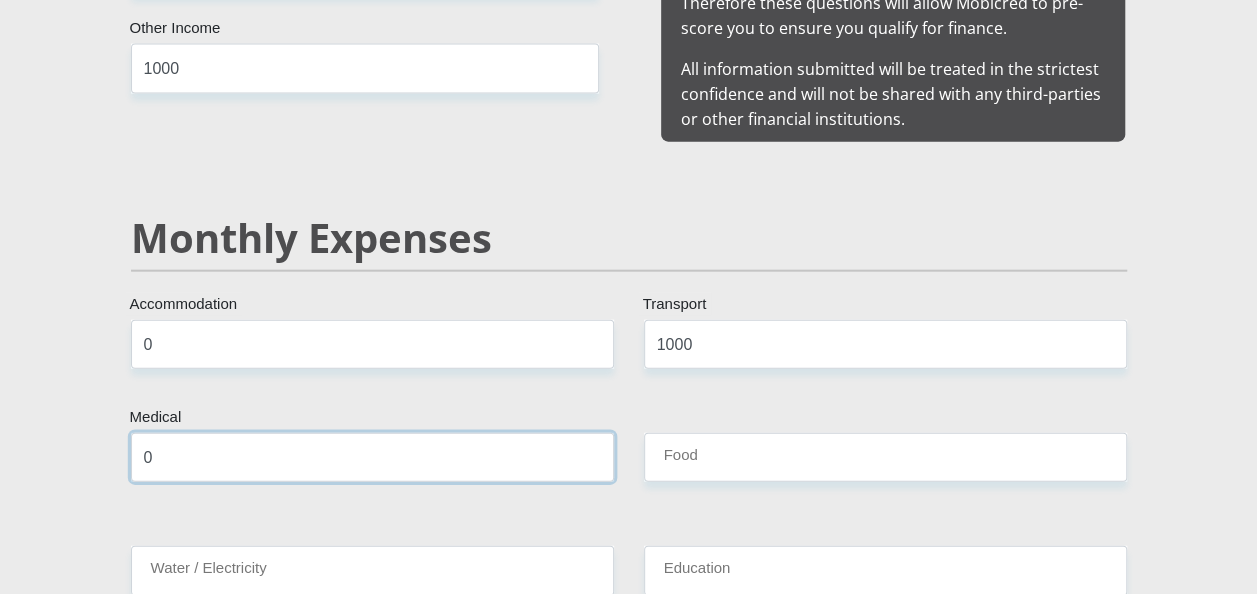type on "0" 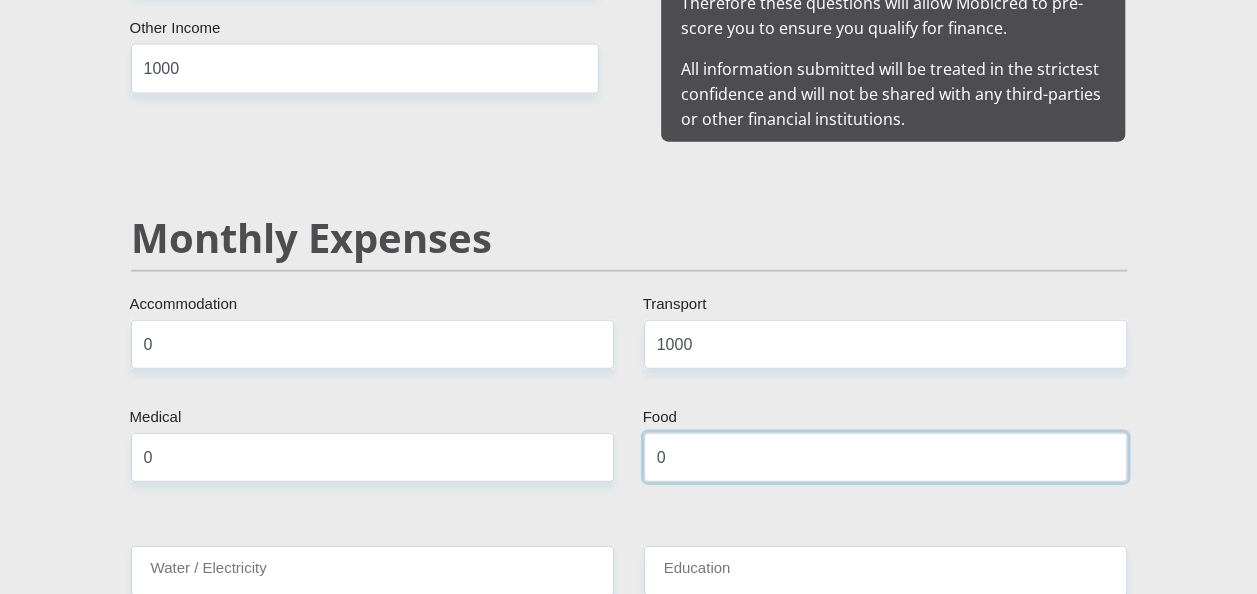 type on "0" 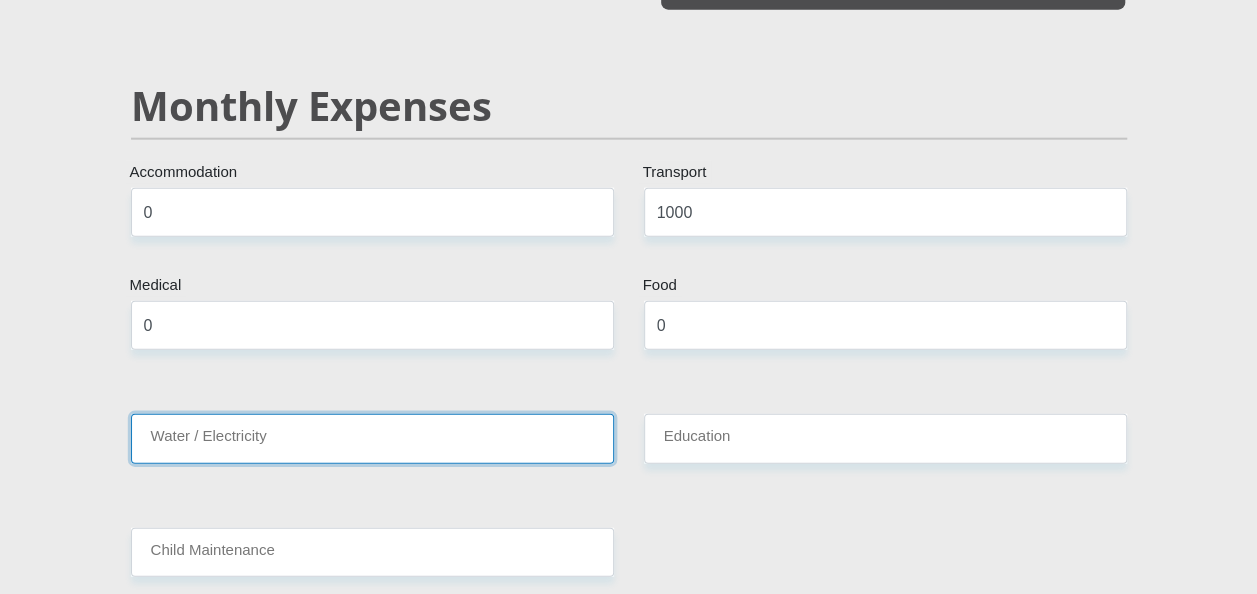 scroll, scrollTop: 2401, scrollLeft: 0, axis: vertical 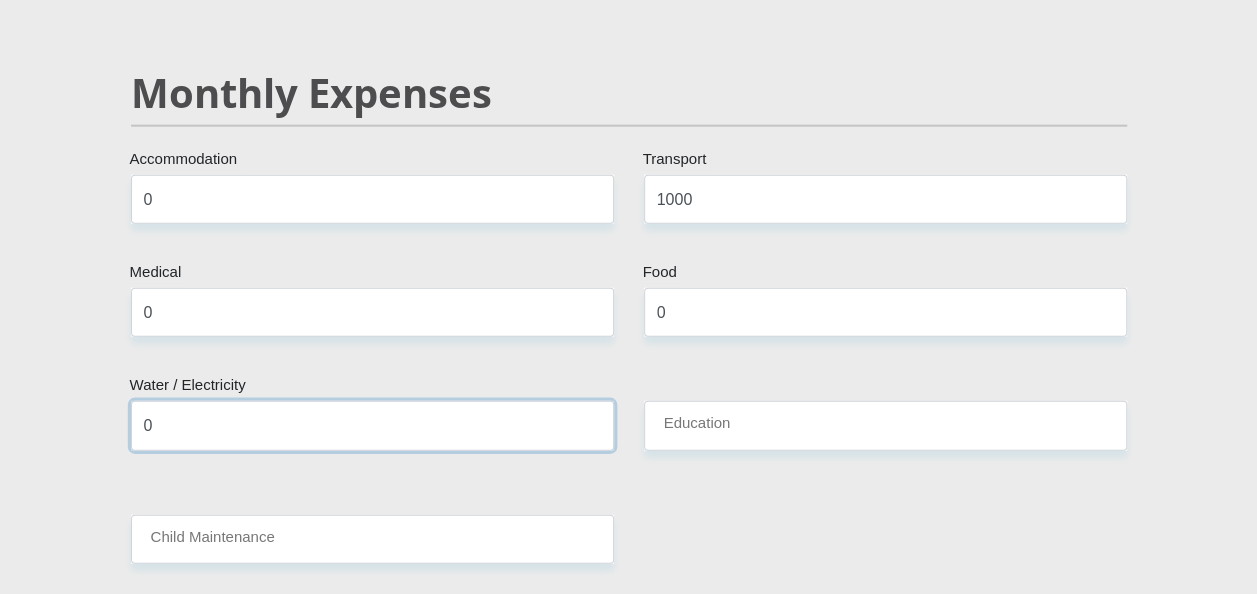 type on "0" 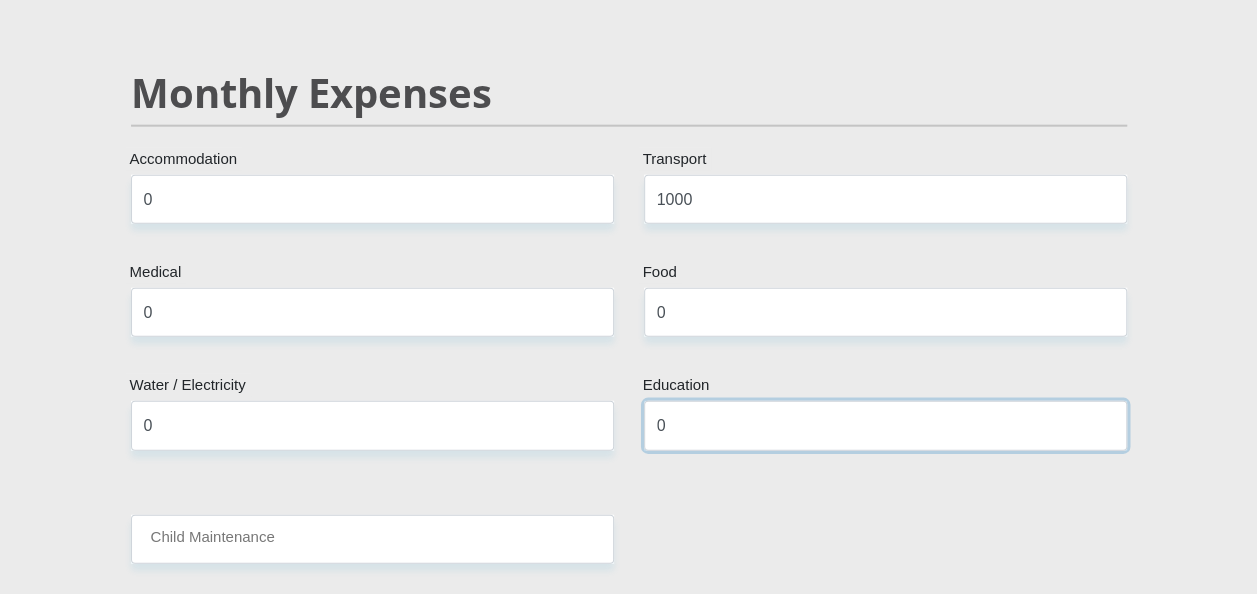 type on "0" 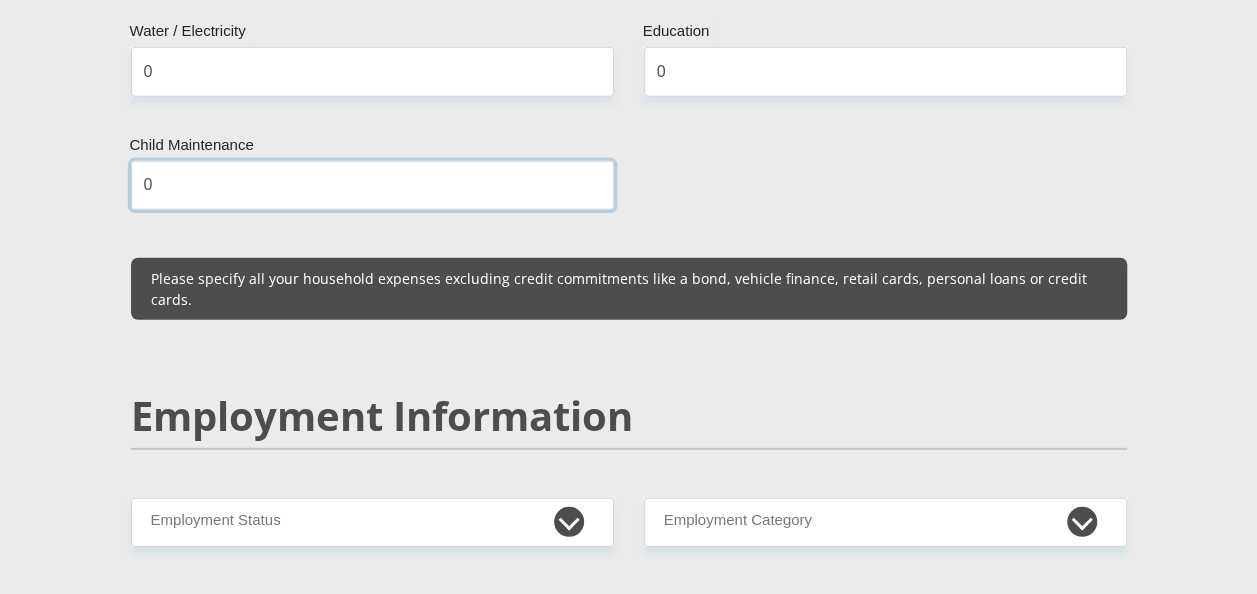 scroll, scrollTop: 2881, scrollLeft: 0, axis: vertical 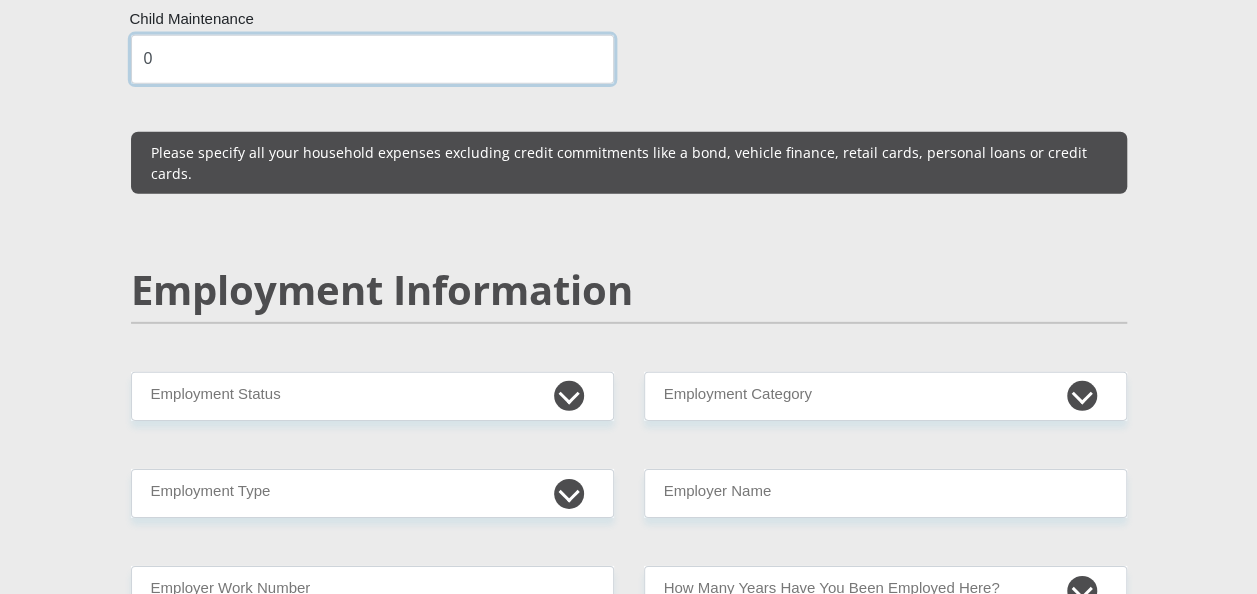 type on "0" 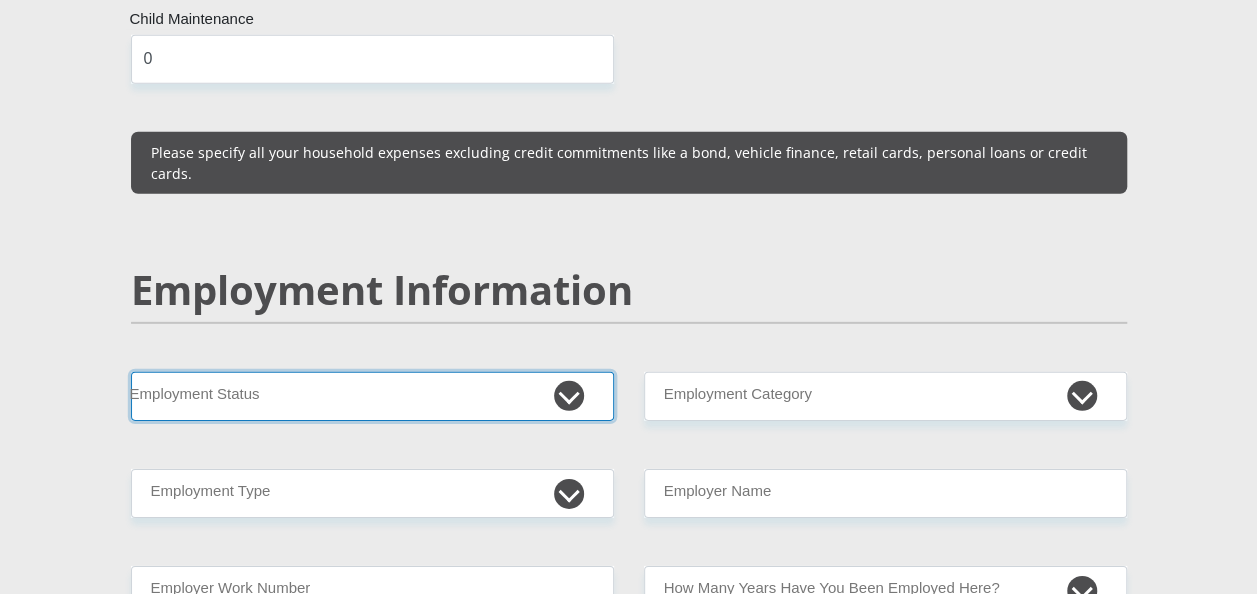 click on "Permanent/Full-time
Part-time/Casual
Contract Worker
Self-Employed
Housewife
Retired
Student
Medically Boarded
Disability
Unemployed" at bounding box center [372, 396] 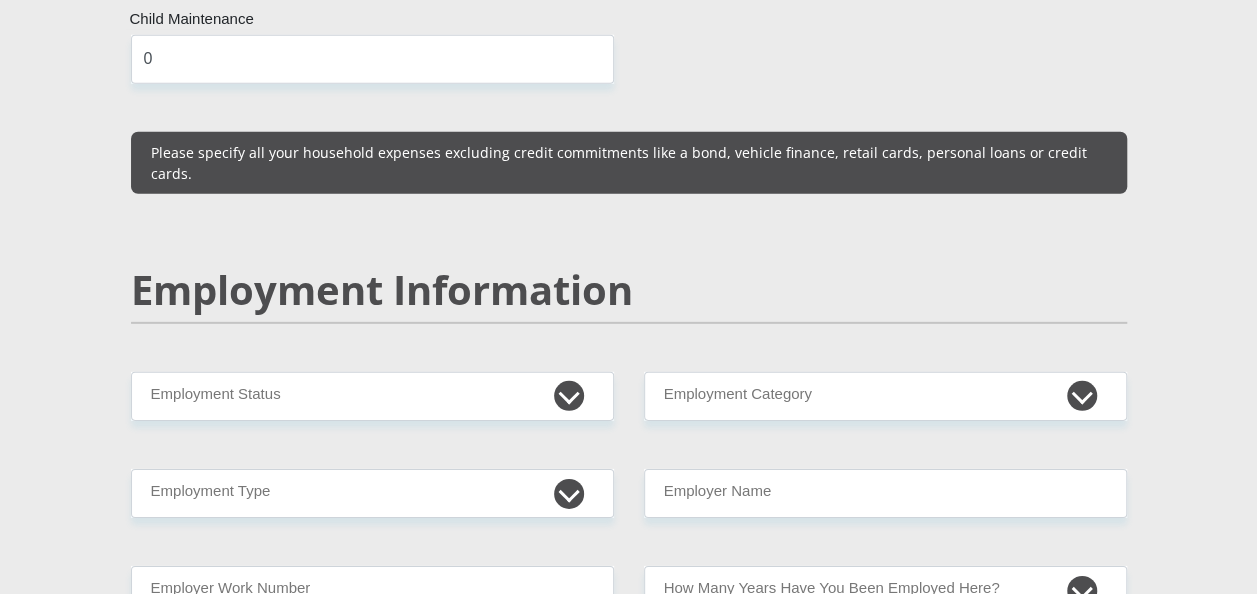 click on "Employment Information" at bounding box center (629, 290) 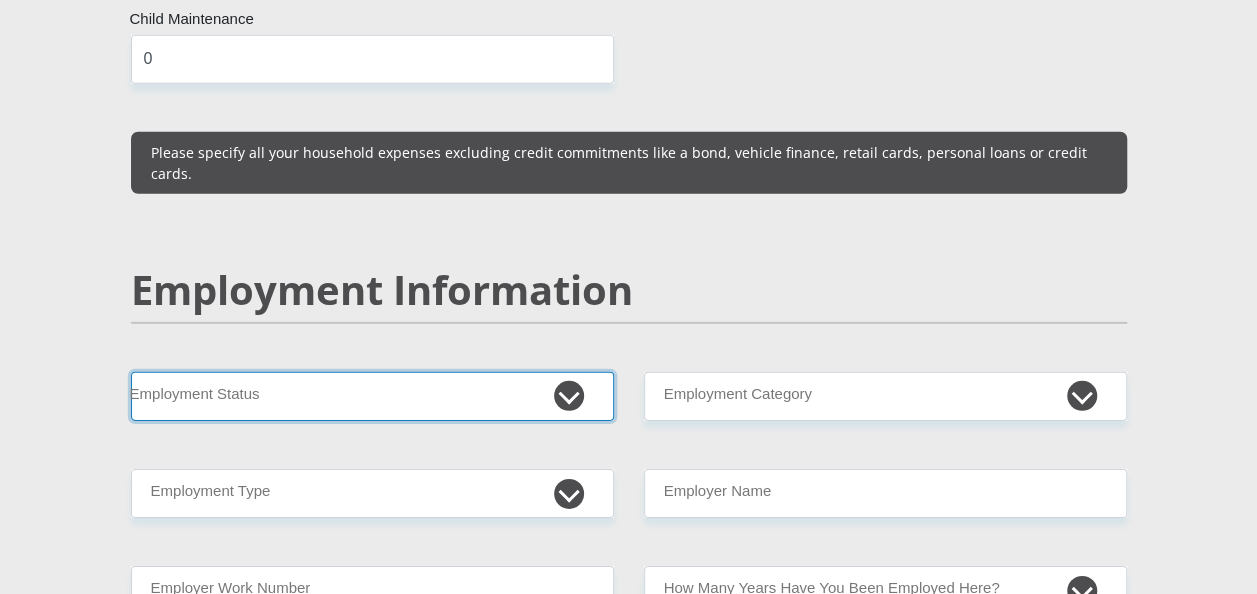 click on "Permanent/Full-time
Part-time/Casual
Contract Worker
Self-Employed
Housewife
Retired
Student
Medically Boarded
Disability
Unemployed" at bounding box center [372, 396] 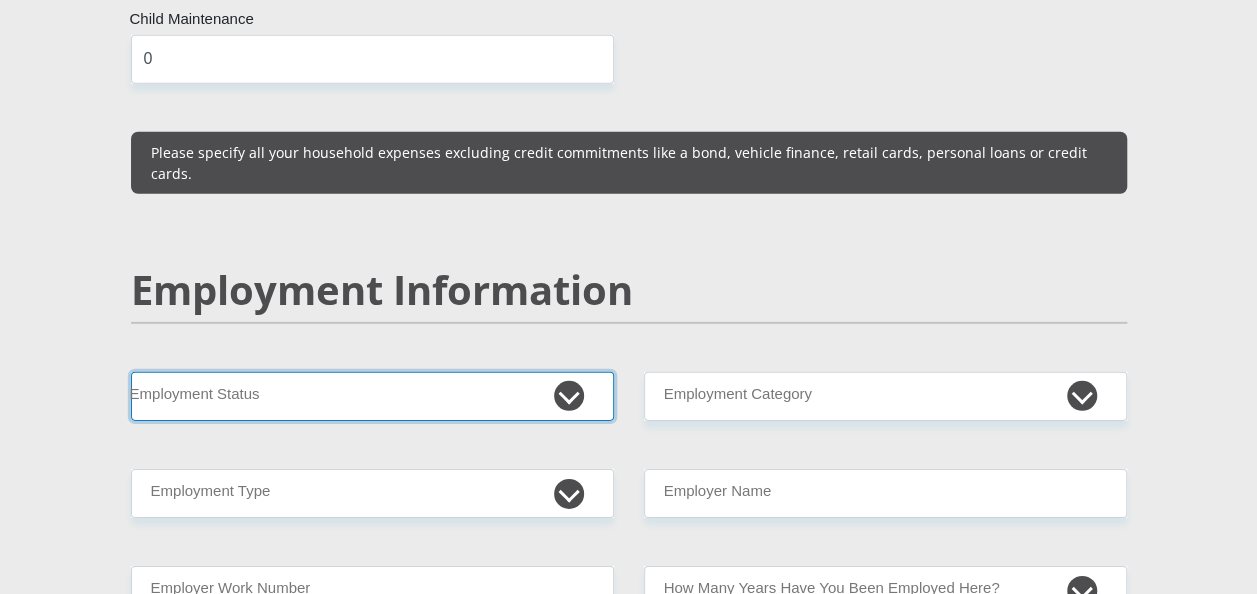 select on "1" 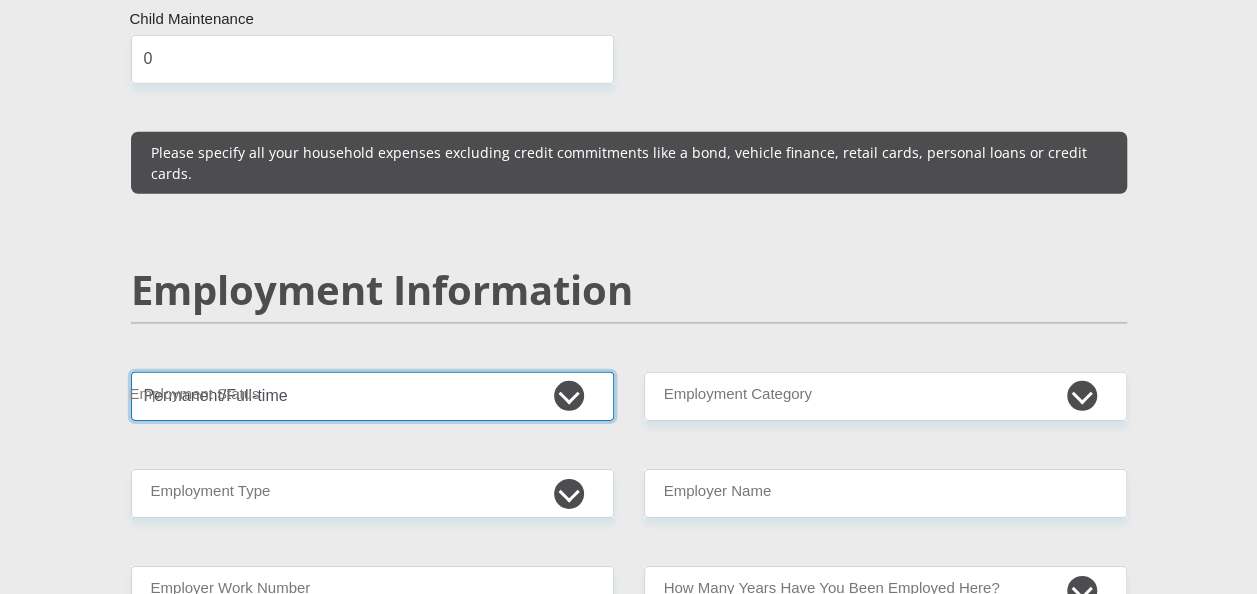 click on "Permanent/Full-time
Part-time/Casual
Contract Worker
Self-Employed
Housewife
Retired
Student
Medically Boarded
Disability
Unemployed" at bounding box center (372, 396) 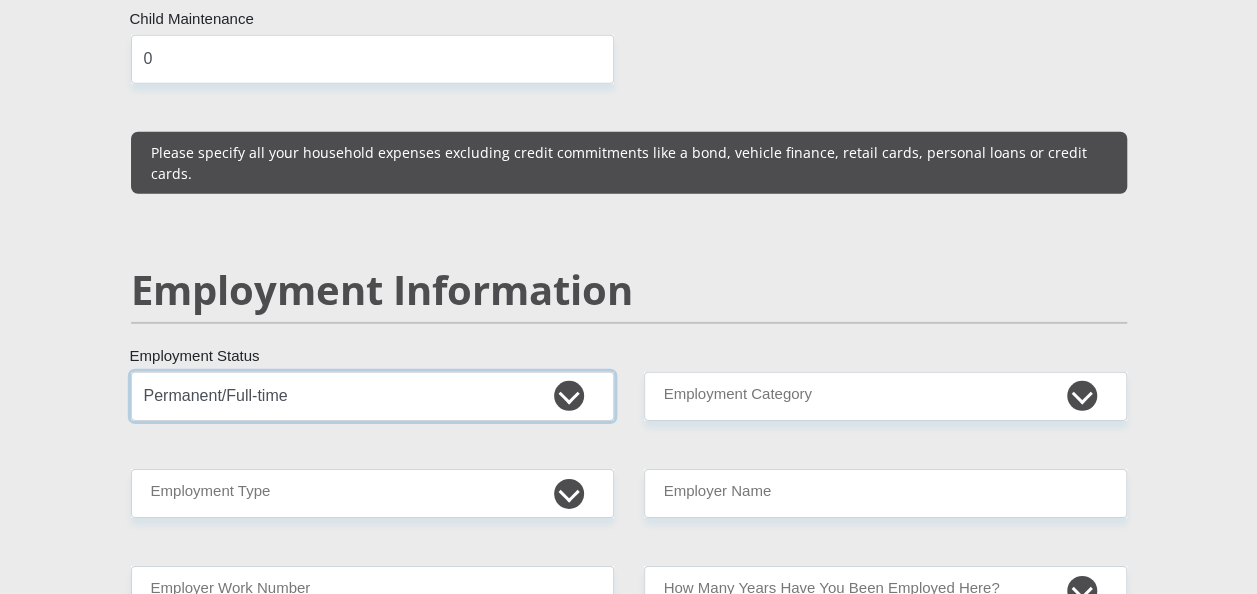 scroll, scrollTop: 2973, scrollLeft: 0, axis: vertical 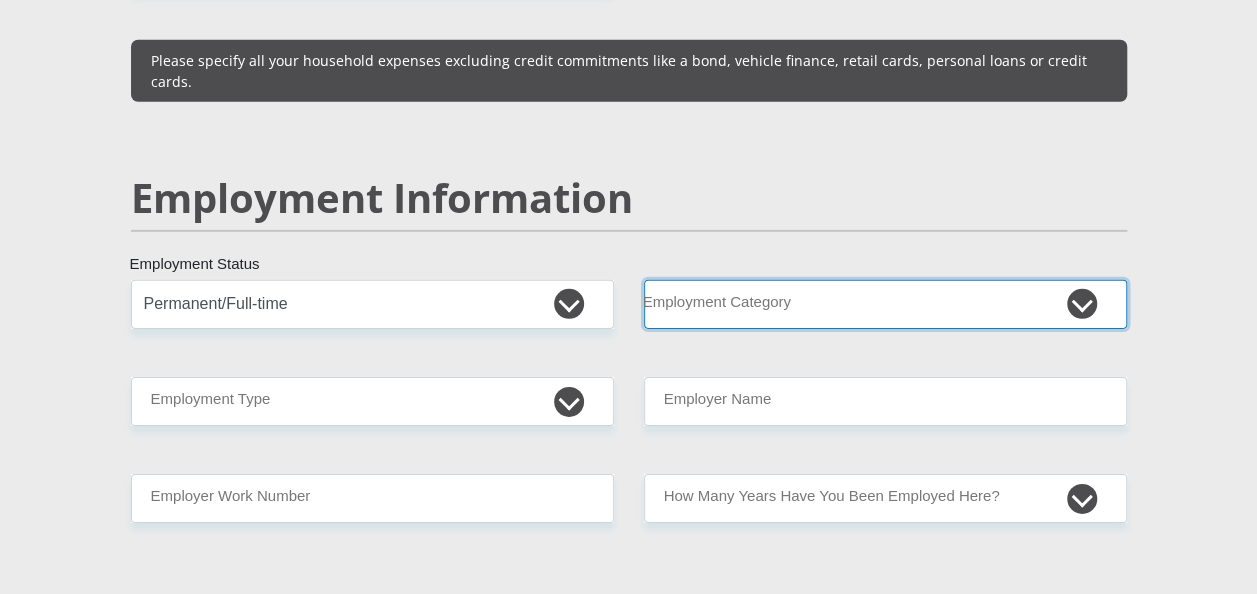 click on "AGRICULTURE
ALCOHOL & TOBACCO
CONSTRUCTION MATERIALS
METALLURGY
EQUIPMENT FOR RENEWABLE ENERGY
SPECIALIZED CONTRACTORS
CAR
GAMING (INCL. INTERNET
OTHER WHOLESALE
UNLICENSED PHARMACEUTICALS
CURRENCY EXCHANGE HOUSES
OTHER FINANCIAL INSTITUTIONS & INSURANCE
REAL ESTATE AGENTS
OIL & GAS
OTHER MATERIALS (E.G. IRON ORE)
PRECIOUS STONES & PRECIOUS METALS
POLITICAL ORGANIZATIONS
RELIGIOUS ORGANIZATIONS(NOT SECTS)
ACTI. HAVING BUSINESS DEAL WITH PUBLIC ADMINISTRATION
LAUNDROMATS" at bounding box center [885, 304] 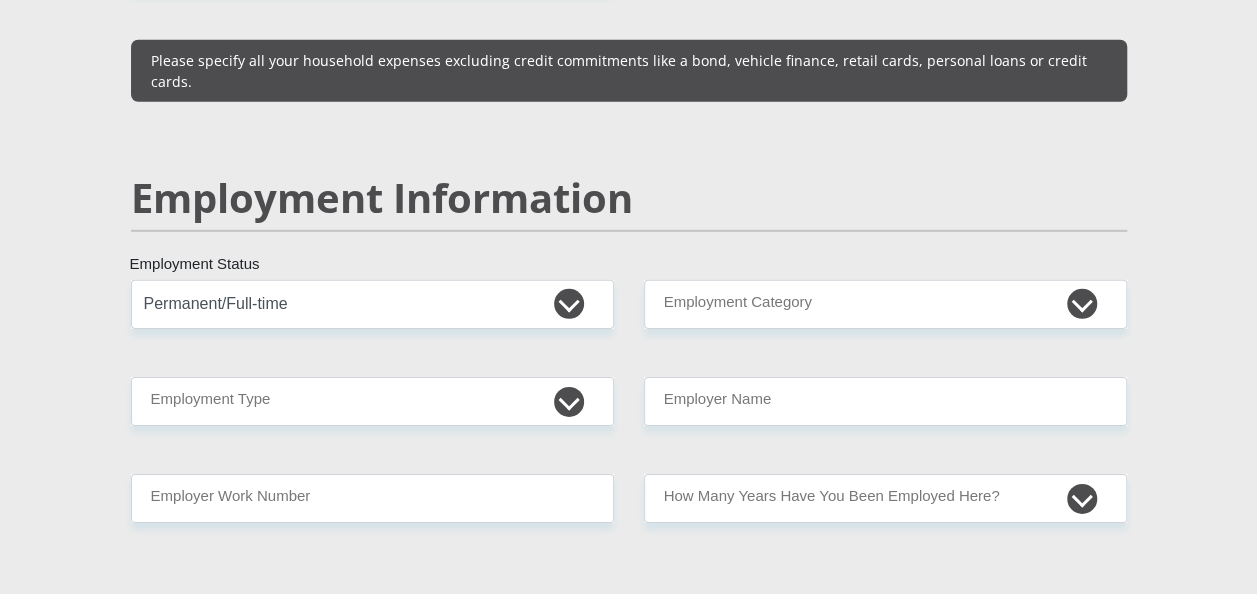 click on "Mr
Ms
Mrs
Dr
Other
Title
[FIRST][LAST]
First Name
[LAST]
Surname
[ID NUMBER]
South African ID Number
Please input valid ID number
[COUNTRY]
Afghanistan
Aland Islands
Albania
Algeria
America Samoa
American Virgin Islands
Andorra
Angola
Anguilla
Antarctica
Antigua and Barbuda
Aruba" at bounding box center (629, 271) 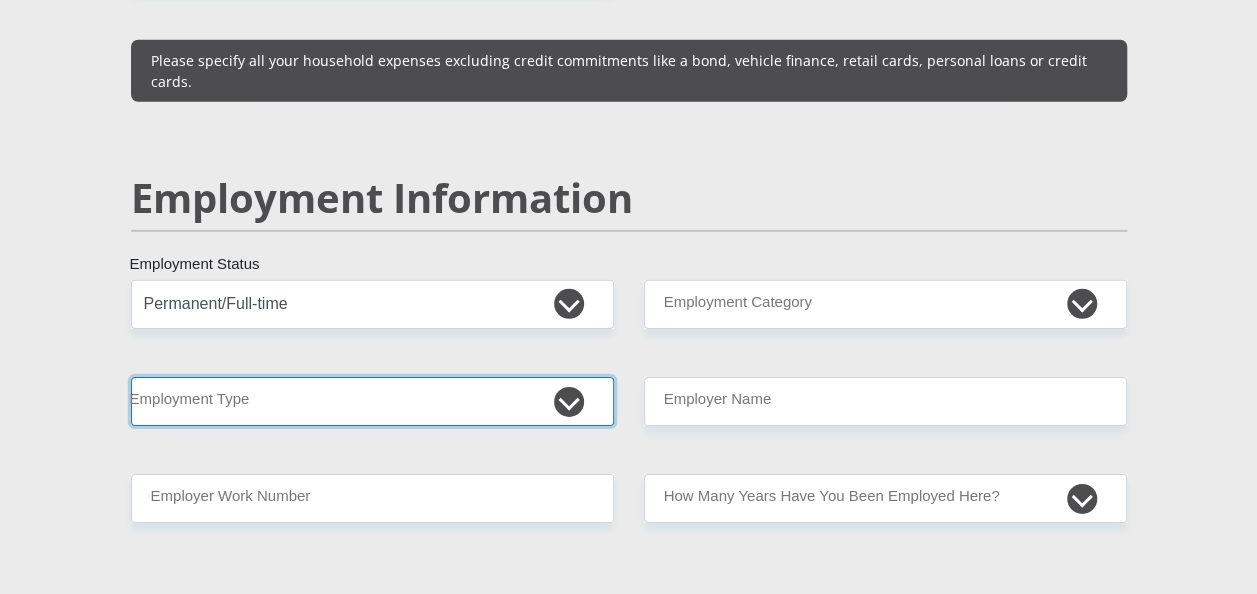 click on "College/Lecturer
Craft Seller
Creative
Driver
Executive
Farmer
Forces - Non Commissioned
Forces - Officer
Hawker
Housewife
Labourer
Licenced Professional
Manager
Miner
Non Licenced Professional
Office Staff/Clerk
Outside Worker
Pensioner
Permanent Teacher
Production/Manufacturing
Sales
Self-Employed
Semi-Professional Worker
Service Industry  Social Worker  Student" at bounding box center (372, 401) 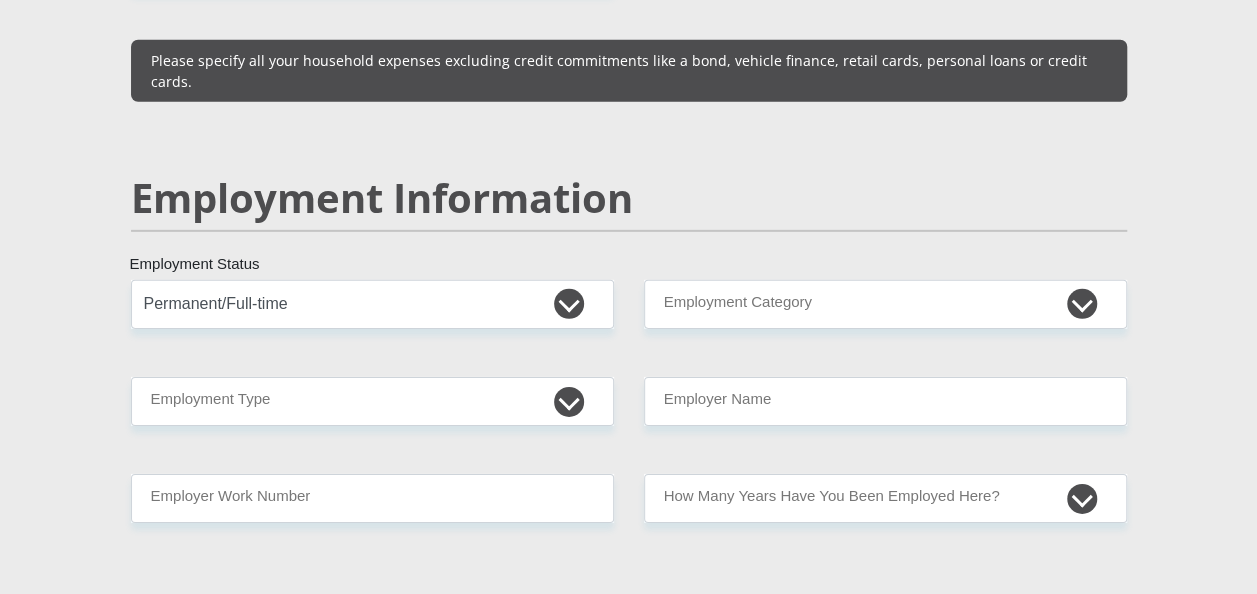 click on "Personal Details
Mr
Ms
Mrs
Dr
Other
Title
[FIRST][LAST]
First Name
[LAST]
Surname
[ID NUMBER]
South African ID Number
Please input valid ID number
[COUNTRY]
Afghanistan
Aland Islands
Albania
Algeria
America Samoa
American Virgin Islands
Andorra
Angola
Anguilla  Aruba" at bounding box center [628, 285] 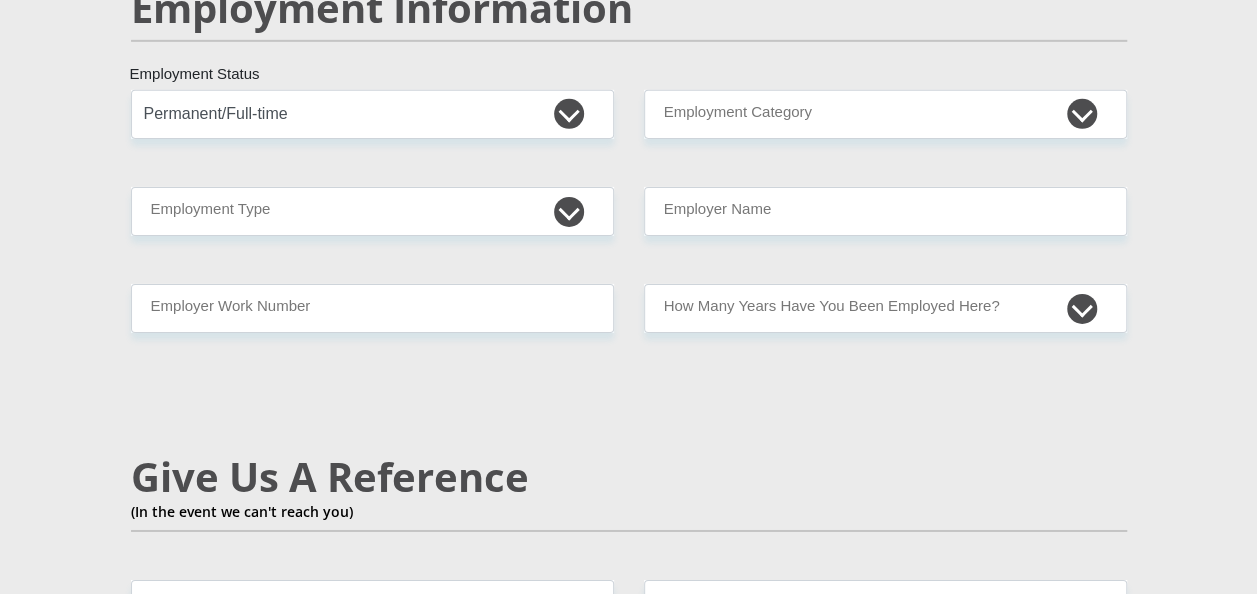 scroll, scrollTop: 3166, scrollLeft: 0, axis: vertical 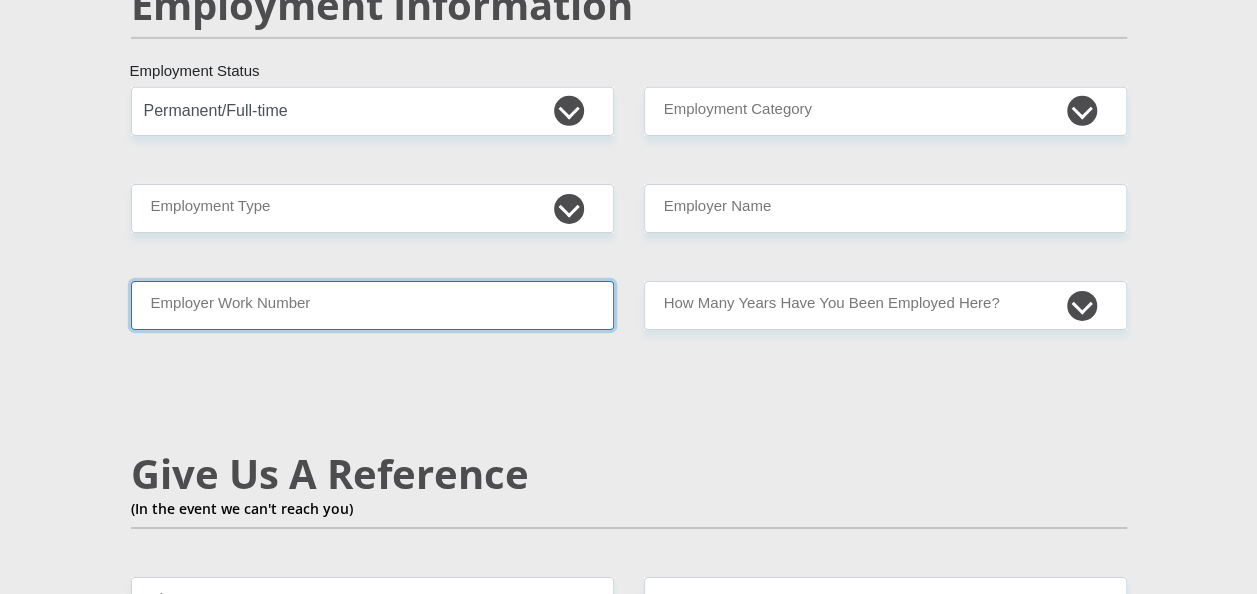 click on "Employer Work Number" at bounding box center [372, 305] 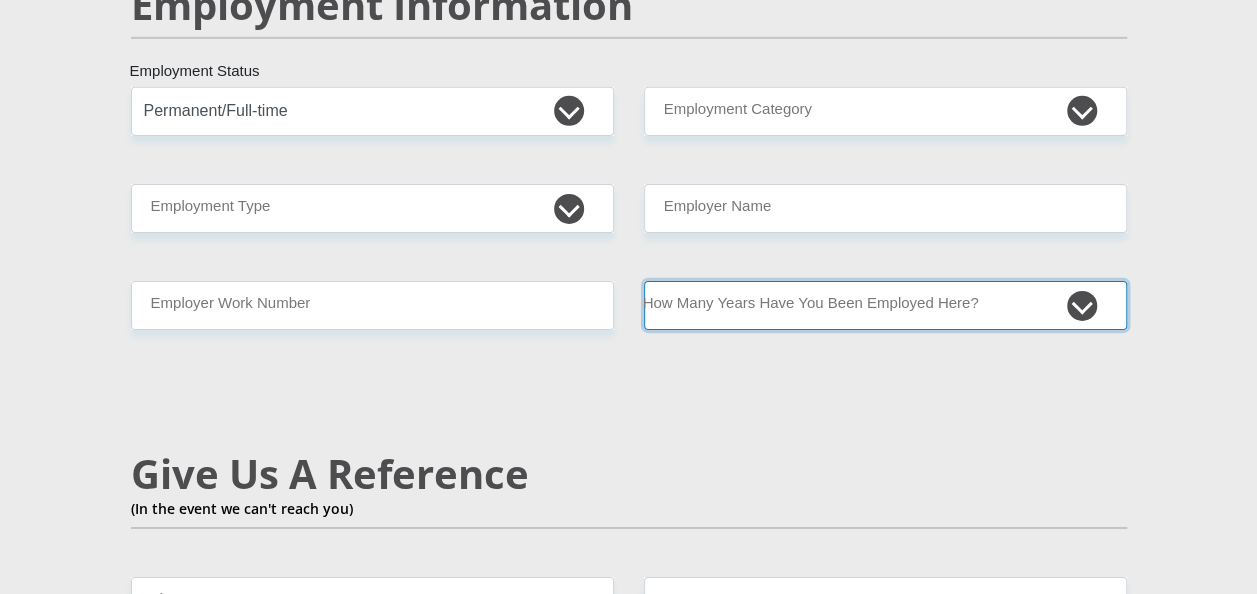 click on "less than 1 year
1-3 years
3-5 years
5+ years" at bounding box center (885, 305) 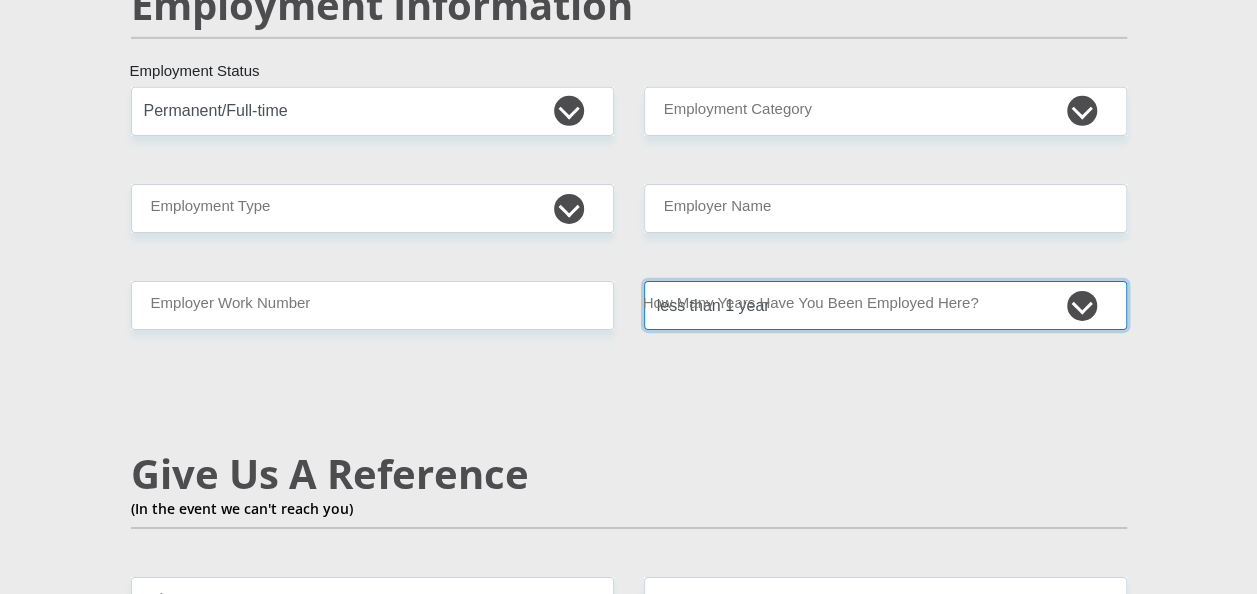 click on "less than 1 year
1-3 years
3-5 years
5+ years" at bounding box center [885, 305] 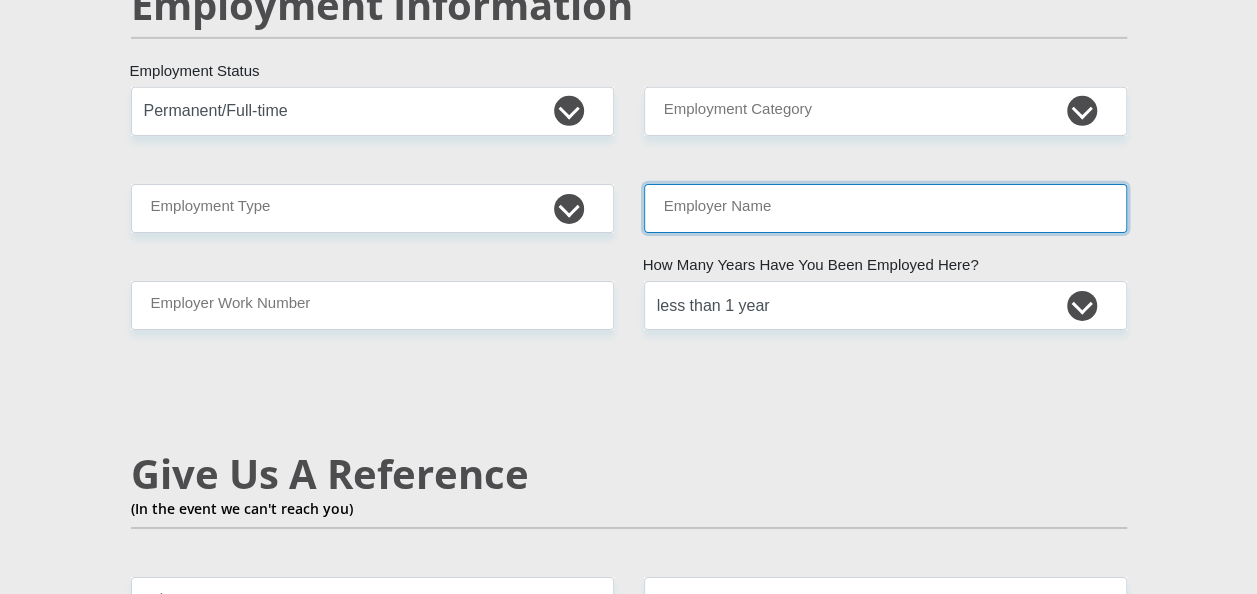 click on "Employer Name" at bounding box center [885, 208] 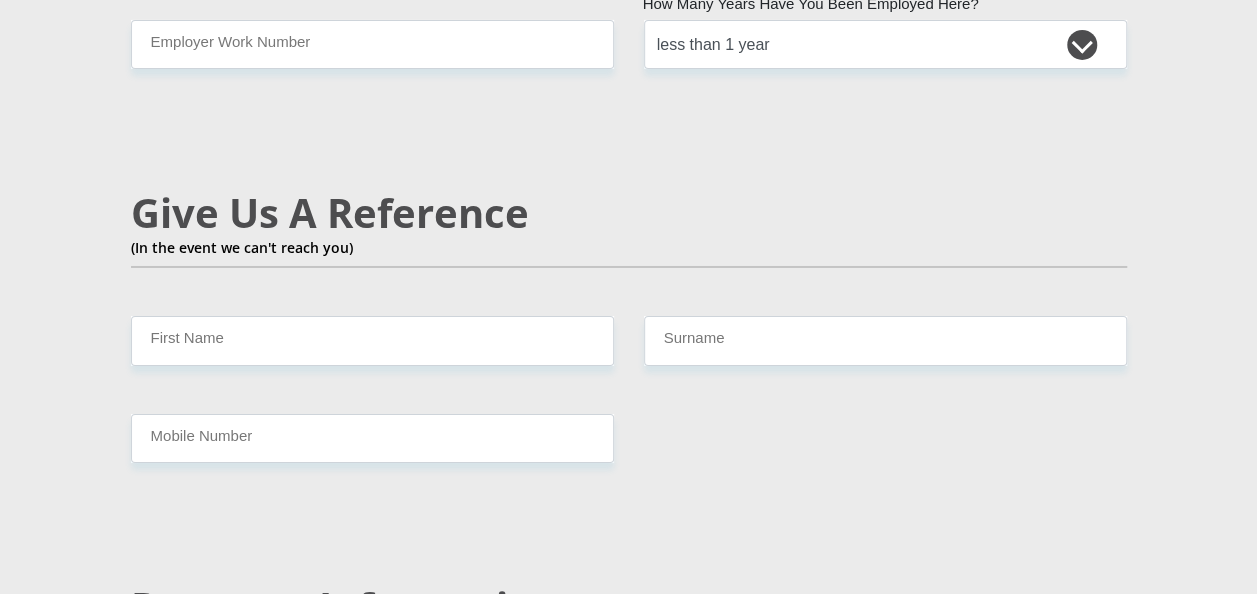 scroll, scrollTop: 3428, scrollLeft: 0, axis: vertical 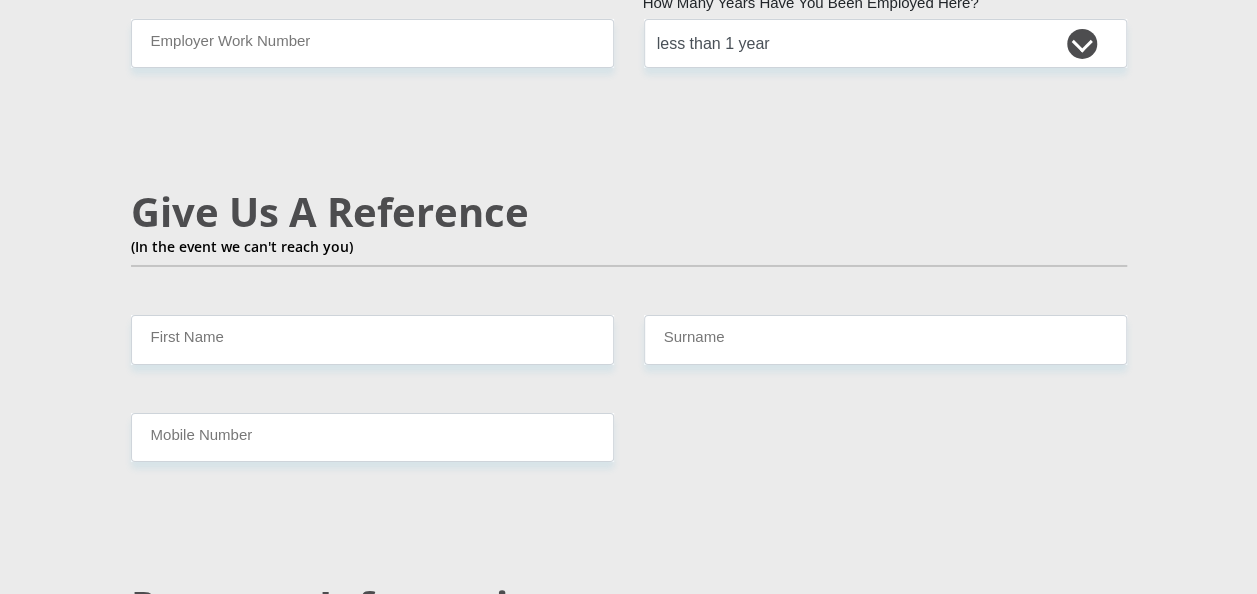 type on "[FIRST]" 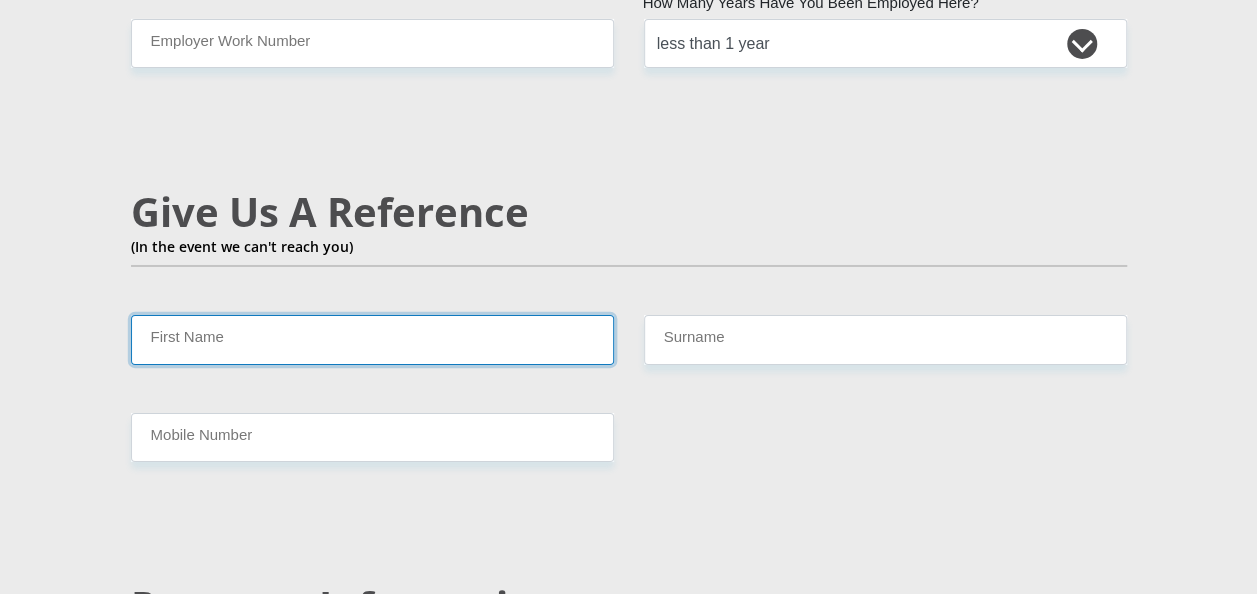 click on "First Name" at bounding box center (372, 339) 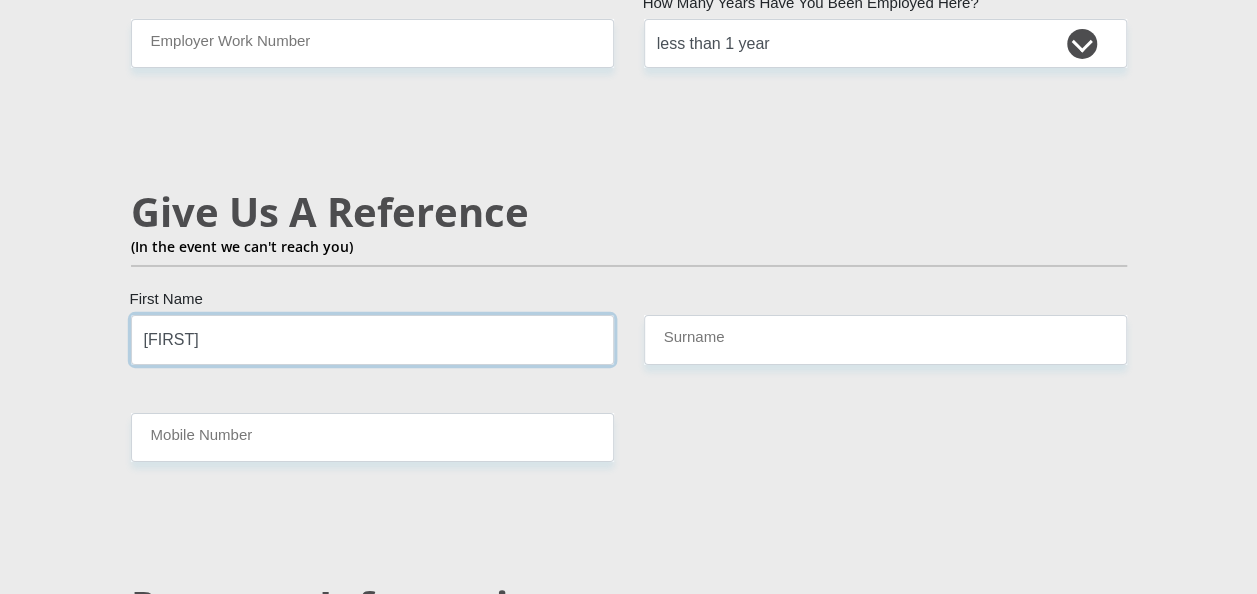 type on "[FIRST]" 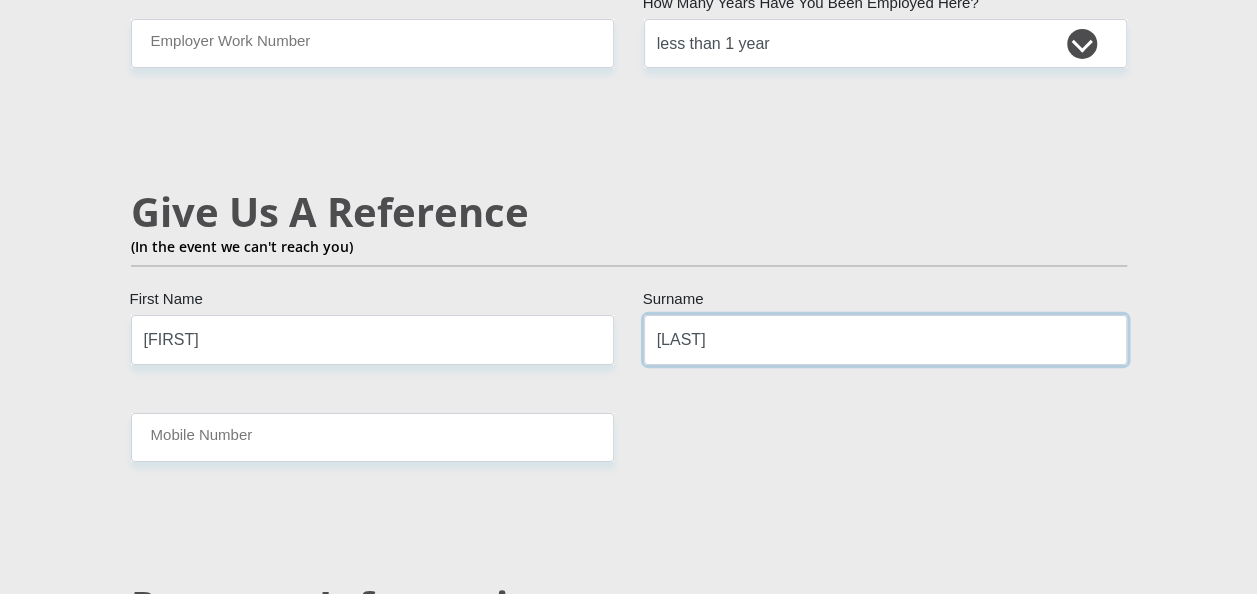 click on "[LAST]" at bounding box center (885, 339) 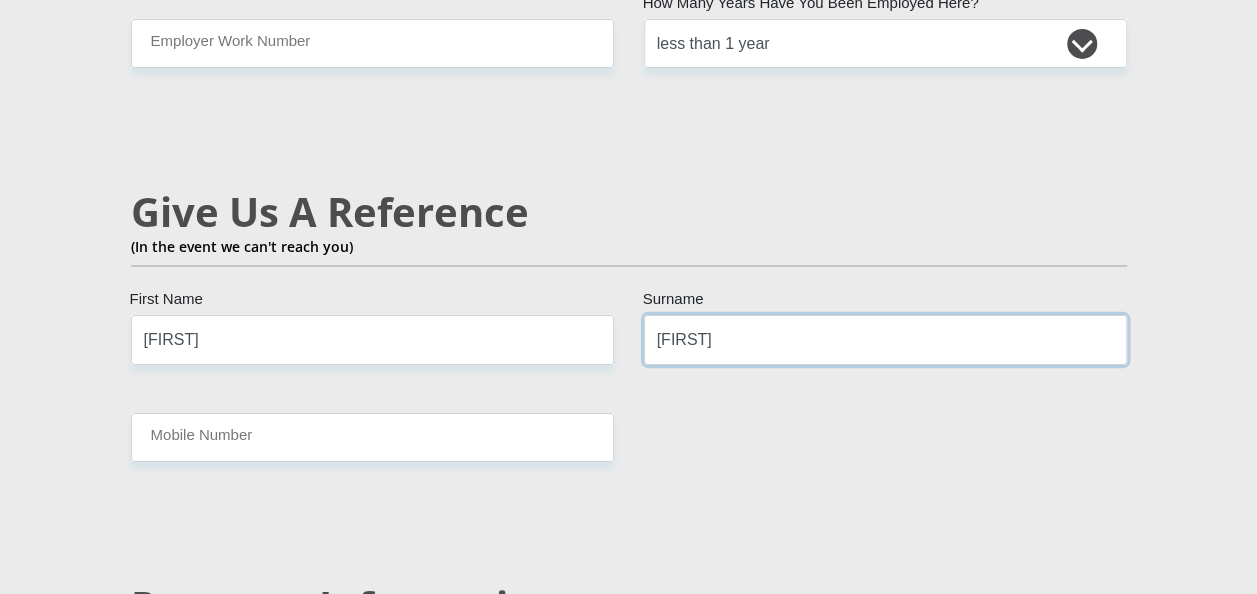 click on "[FIRST]" at bounding box center (885, 339) 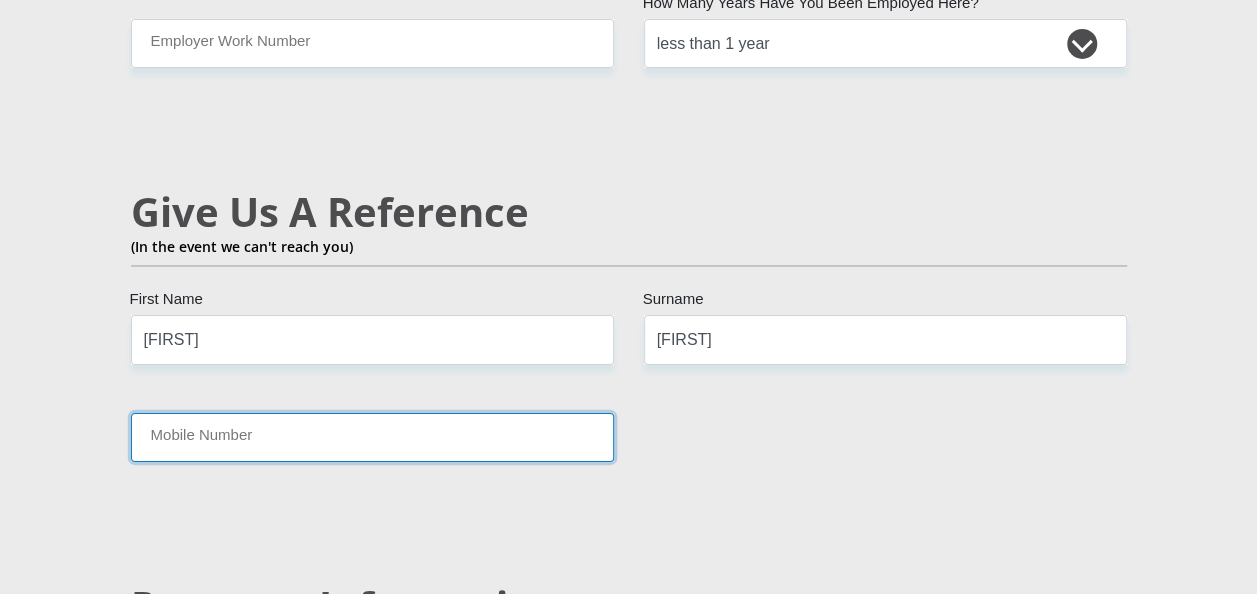 click on "Mobile Number" at bounding box center (372, 437) 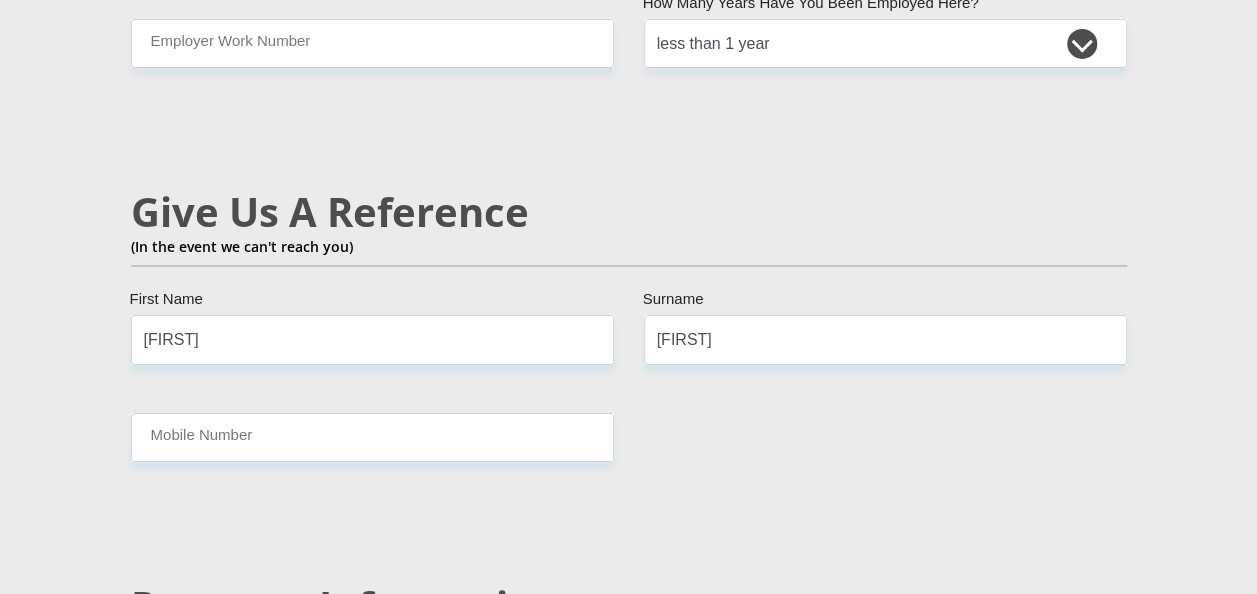 click on "Mr
Ms
Mrs
Dr
Other
Title
[FIRST][LAST]
First Name
[LAST]
Surname
[ID NUMBER]
South African ID Number
Please input valid ID number
[COUNTRY]
Afghanistan
Aland Islands
Albania
Algeria
America Samoa
American Virgin Islands
Andorra
Angola
Anguilla
Antarctica
Antigua and Barbuda
Aruba" at bounding box center (629, -184) 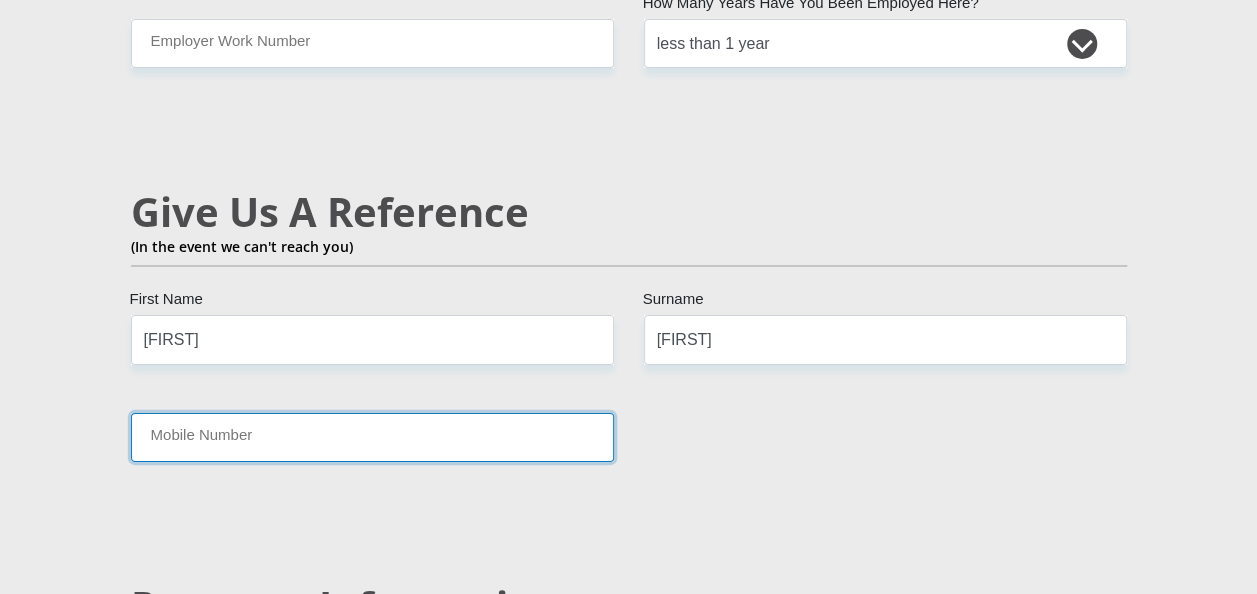 drag, startPoint x: 559, startPoint y: 382, endPoint x: 461, endPoint y: 422, distance: 105.848946 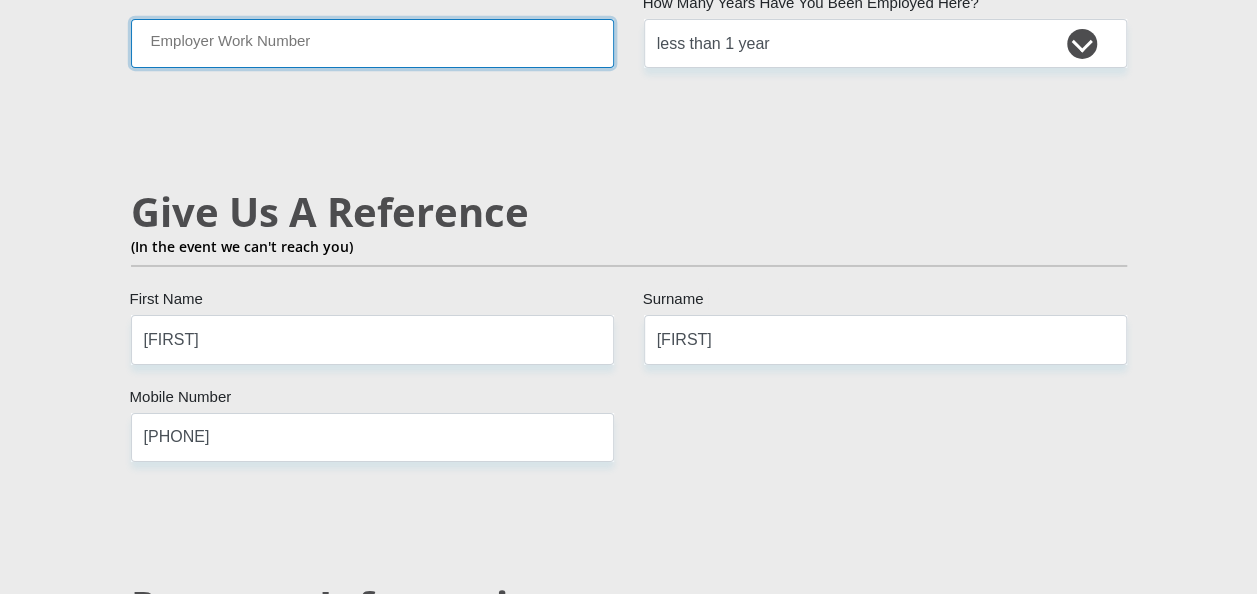 type on "[PHONE]" 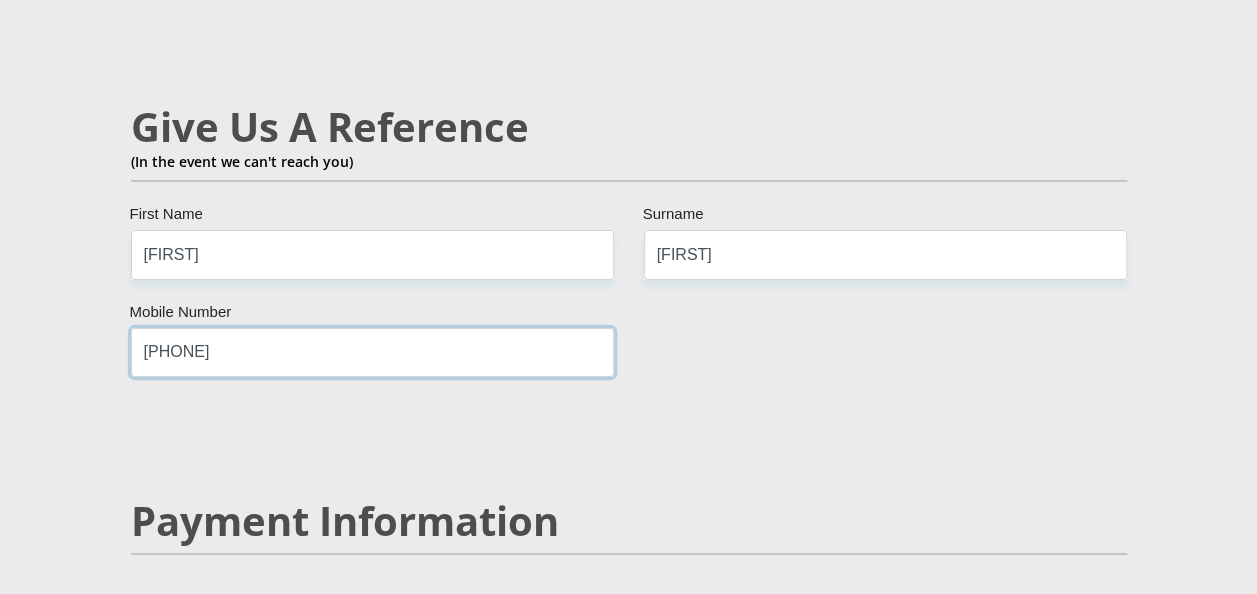 scroll, scrollTop: 3446, scrollLeft: 0, axis: vertical 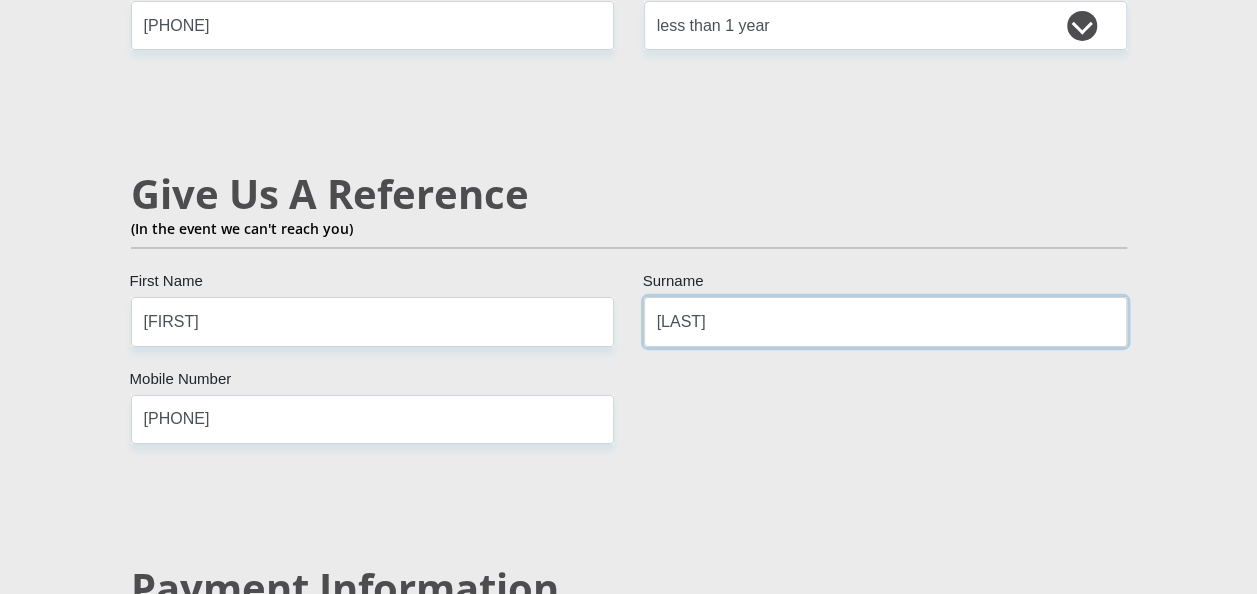 type on "[LAST]" 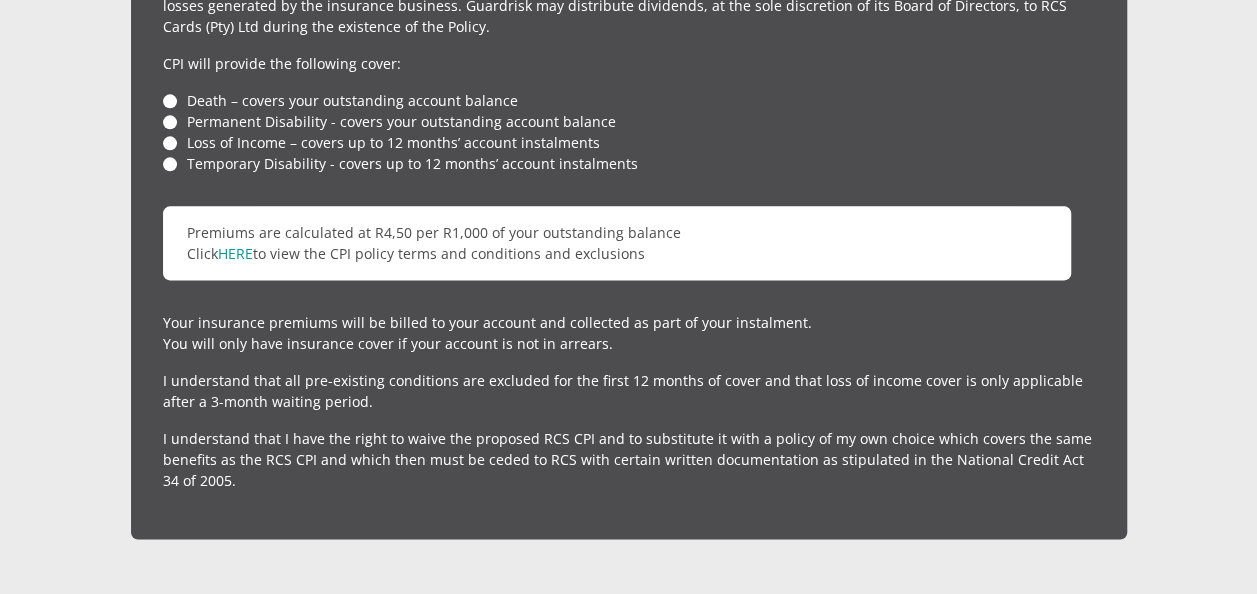 scroll, scrollTop: 4931, scrollLeft: 0, axis: vertical 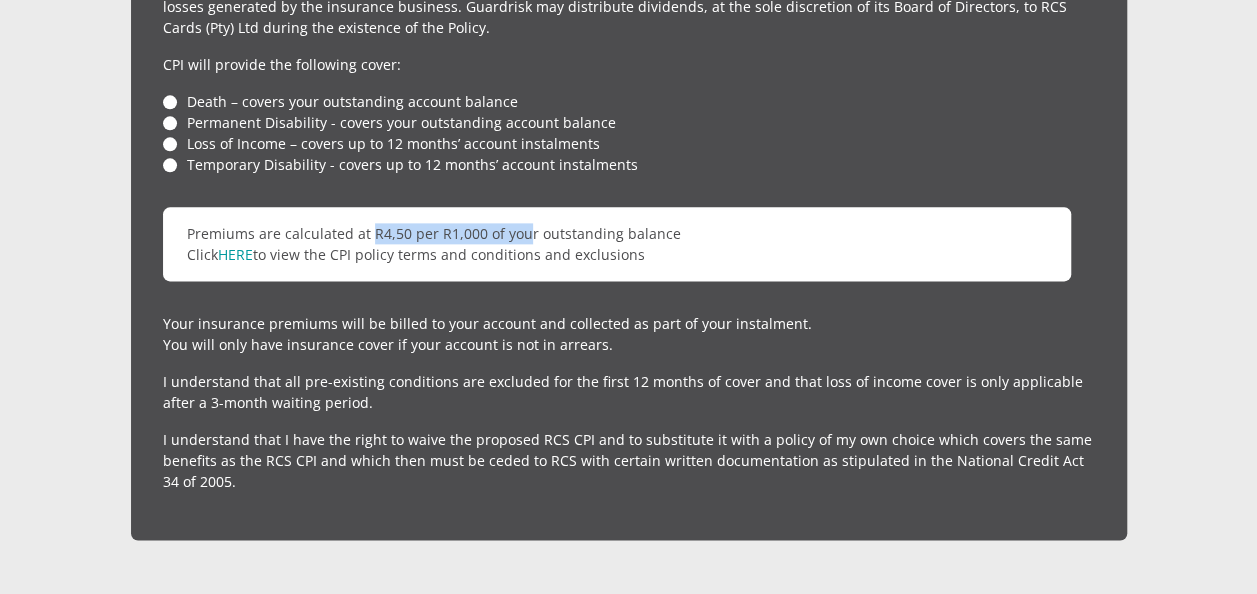 drag, startPoint x: 370, startPoint y: 197, endPoint x: 524, endPoint y: 210, distance: 154.54773 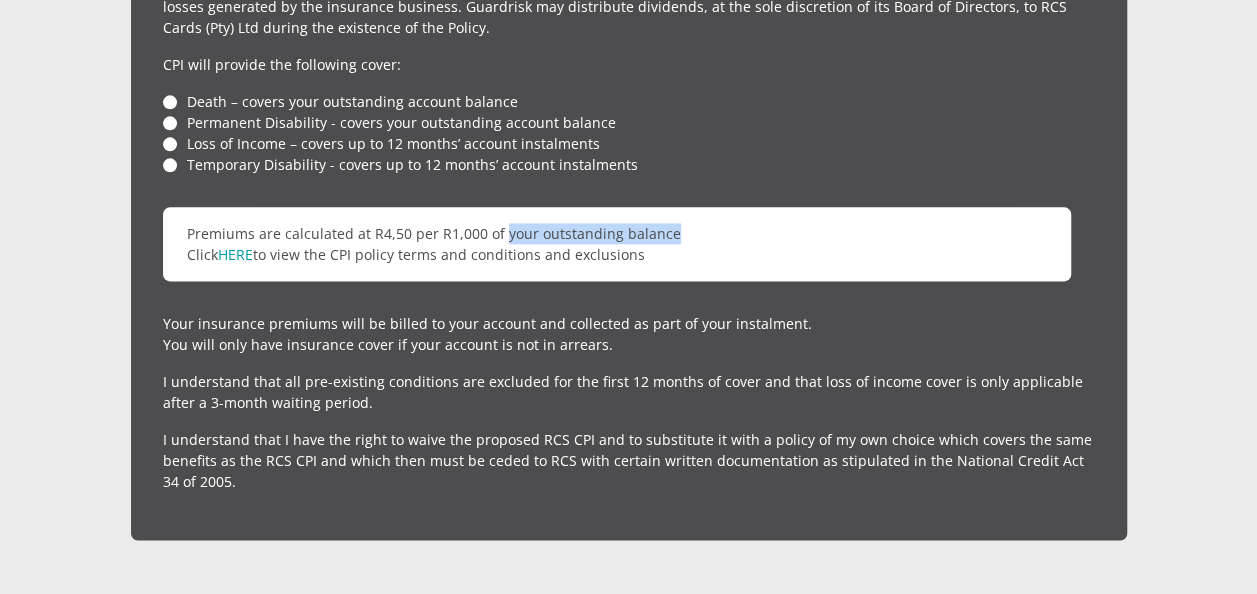 drag, startPoint x: 524, startPoint y: 210, endPoint x: 620, endPoint y: 208, distance: 96.02083 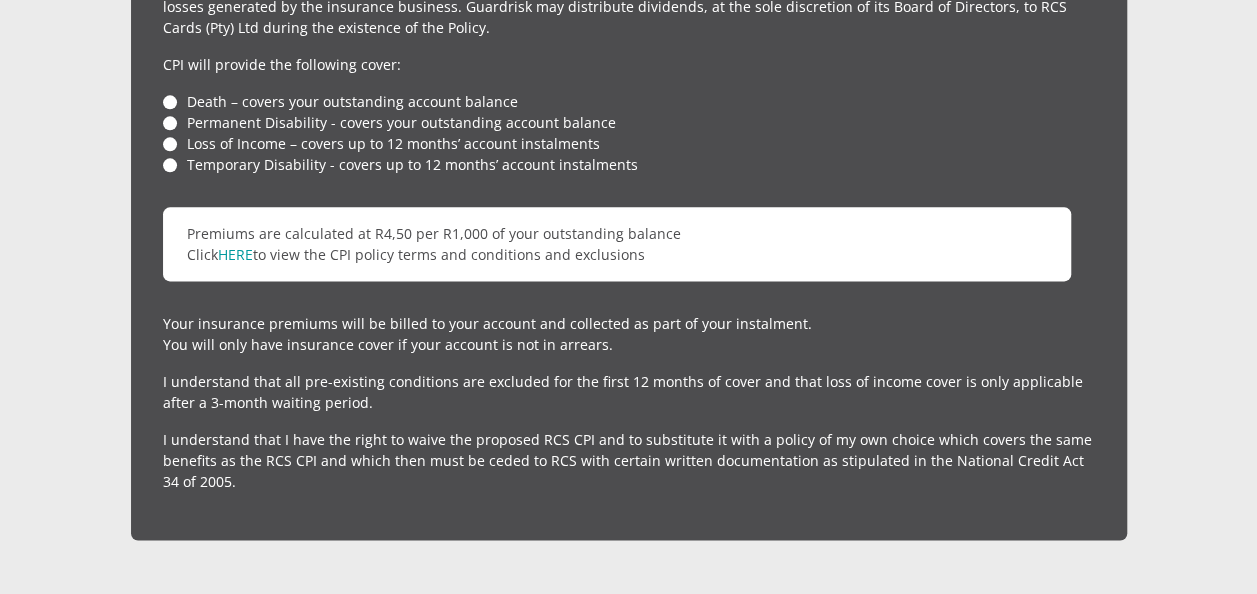 drag, startPoint x: 652, startPoint y: 226, endPoint x: 452, endPoint y: 205, distance: 201.09947 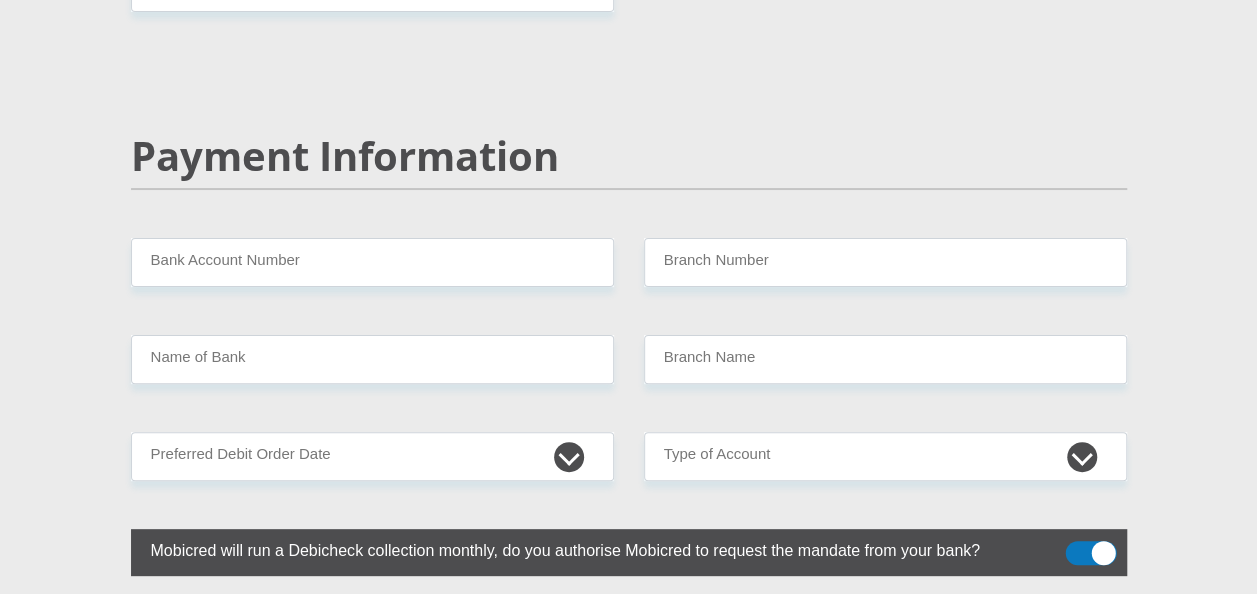 scroll, scrollTop: 3917, scrollLeft: 0, axis: vertical 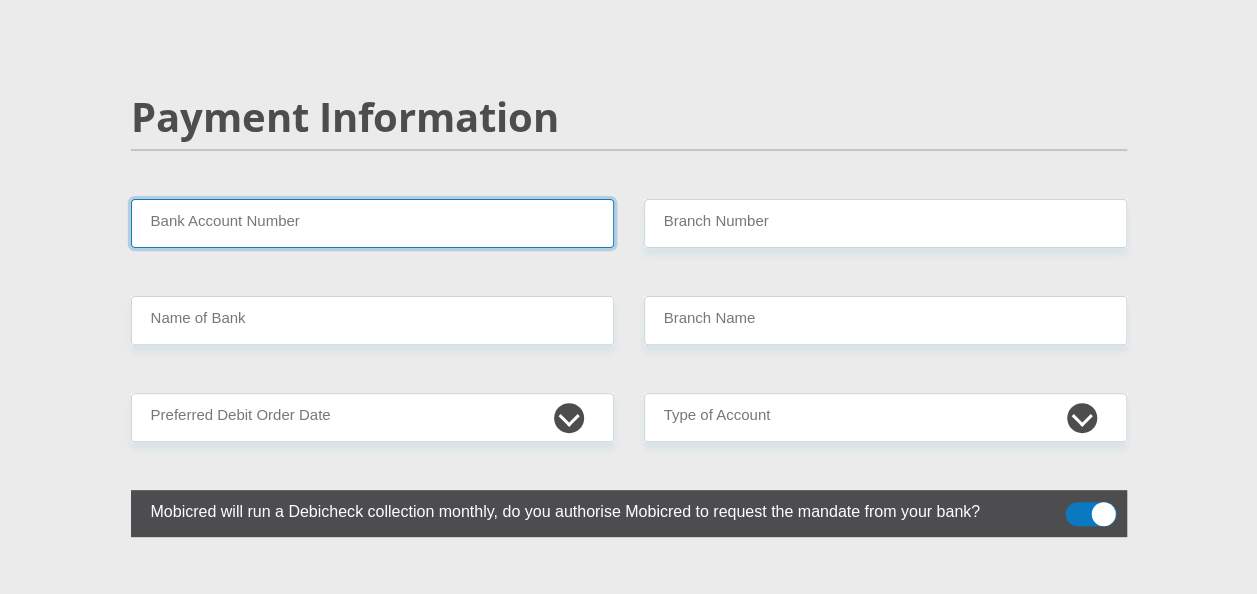 click on "Bank Account Number" at bounding box center (372, 223) 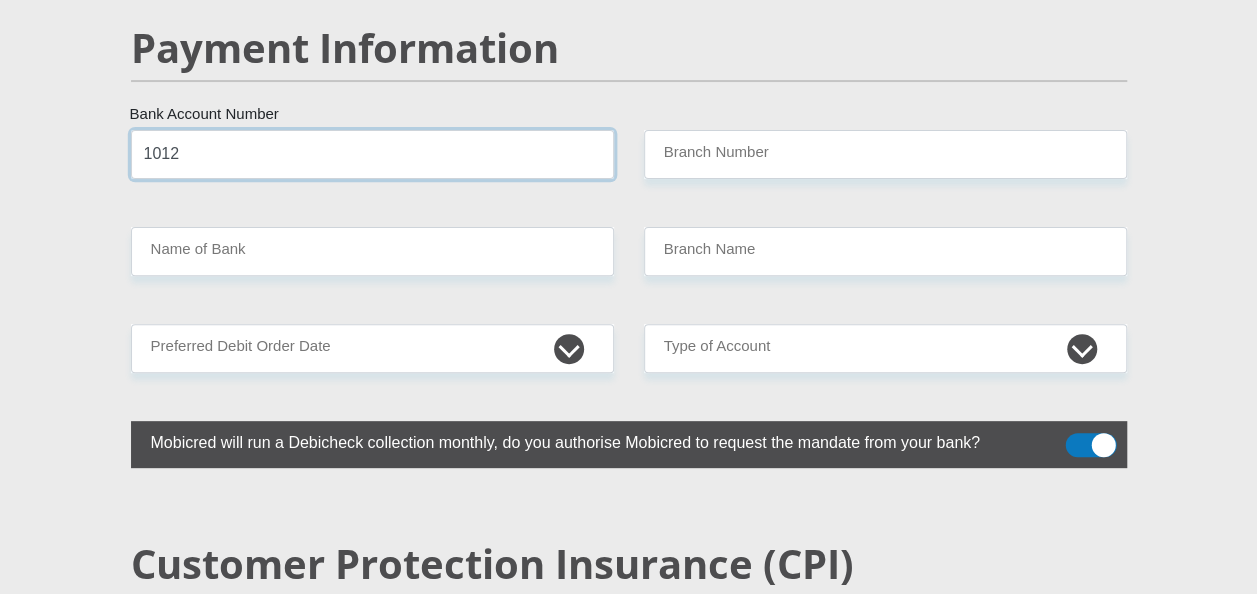 scroll, scrollTop: 3987, scrollLeft: 0, axis: vertical 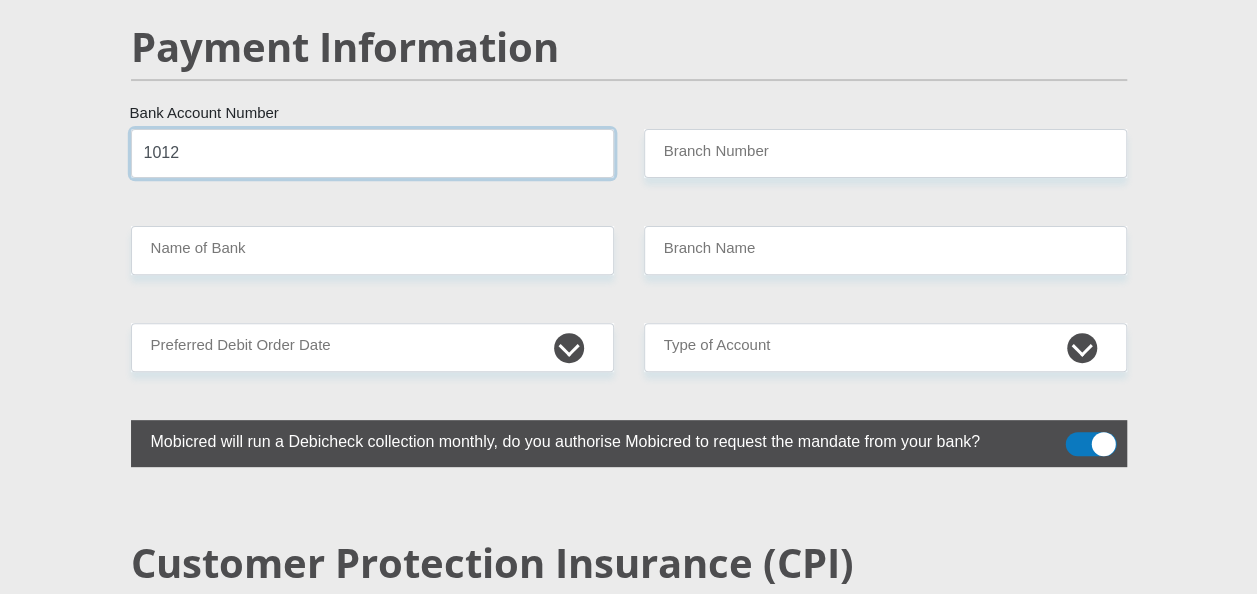 type on "1012" 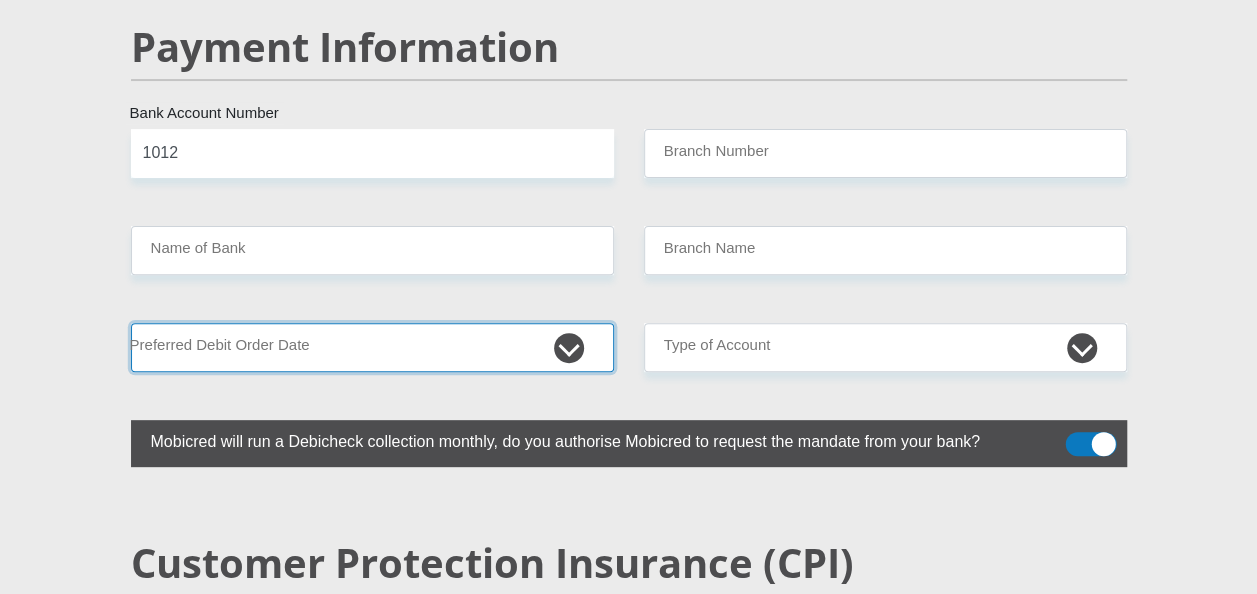 click on "1st
2nd
3rd
4th
5th
7th
18th
19th
20th
21st
22nd
23rd
24th
25th
26th
27th
28th
29th
30th" at bounding box center [372, 347] 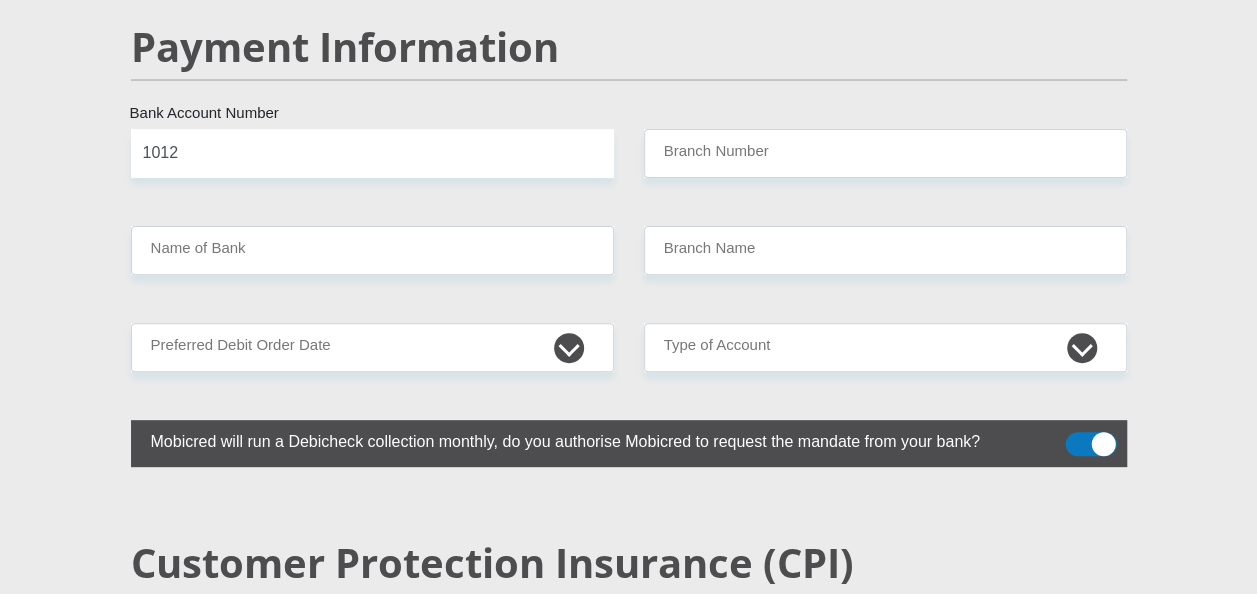 click on "Mr
Ms
Mrs
Dr
Other
Title
[FIRST][LAST]
First Name
[LAST]
Surname
[ID NUMBER]
South African ID Number
Please input valid ID number
[COUNTRY]
Afghanistan
Aland Islands
Albania
Algeria
America Samoa
American Virgin Islands
Andorra
Angola
Anguilla
Antarctica
Antigua and Barbuda
Aruba" at bounding box center [629, -743] 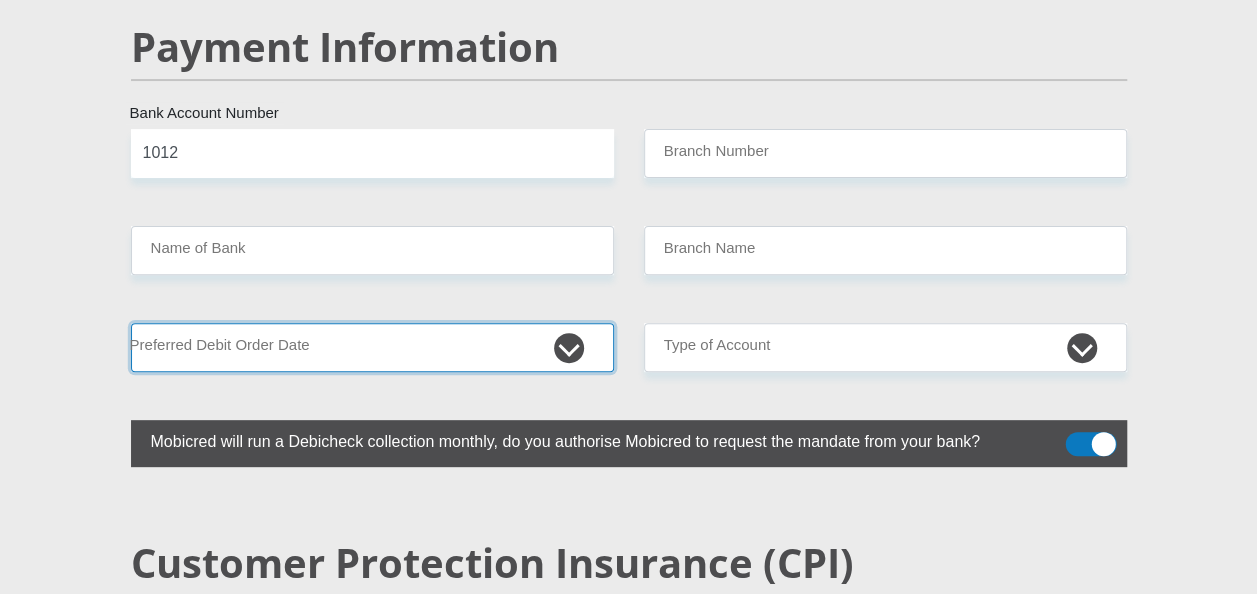 click on "1st
2nd
3rd
4th
5th
7th
18th
19th
20th
21st
22nd
23rd
24th
25th
26th
27th
28th
29th
30th" at bounding box center (372, 347) 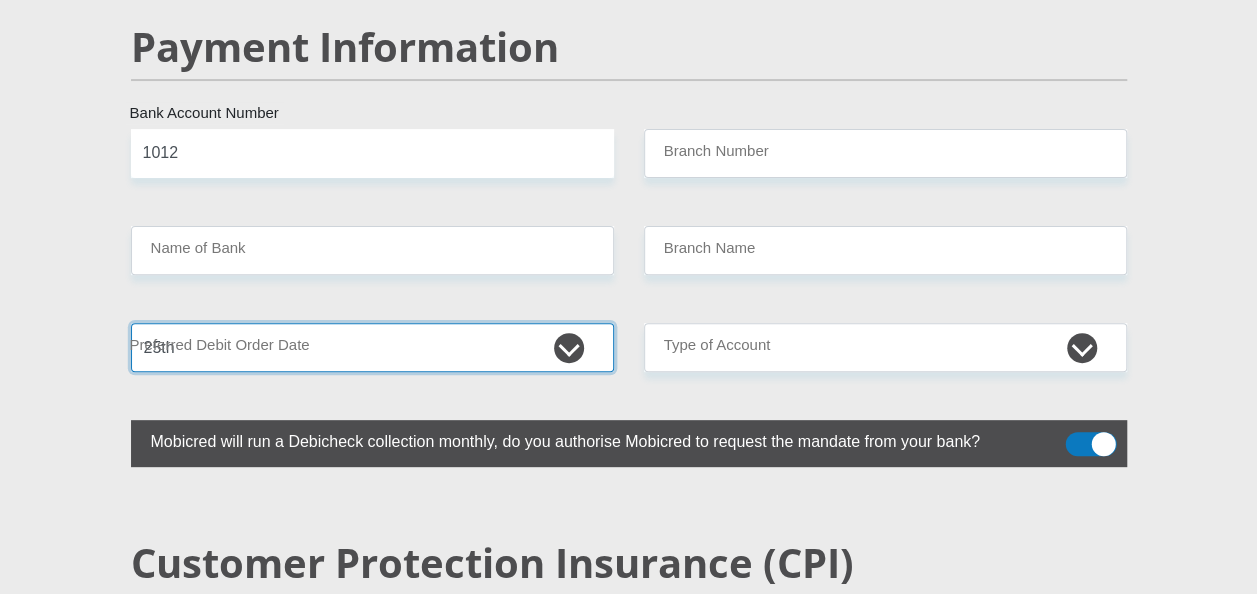 click on "1st
2nd
3rd
4th
5th
7th
18th
19th
20th
21st
22nd
23rd
24th
25th
26th
27th
28th
29th
30th" at bounding box center [372, 347] 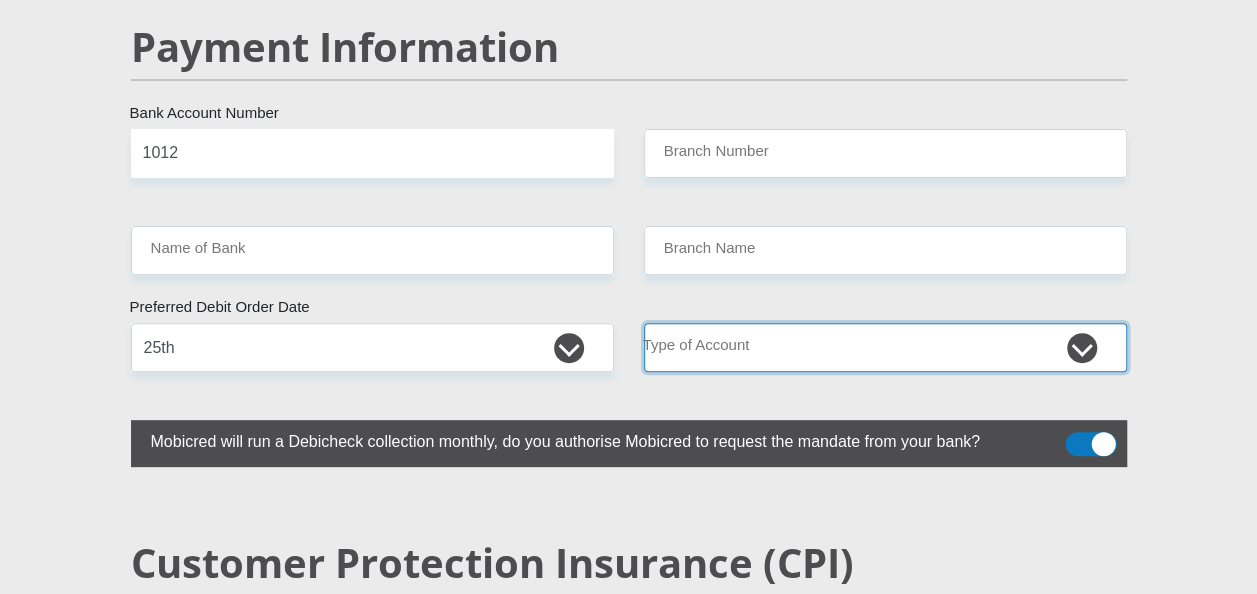 click on "Cheque
Savings" at bounding box center [885, 347] 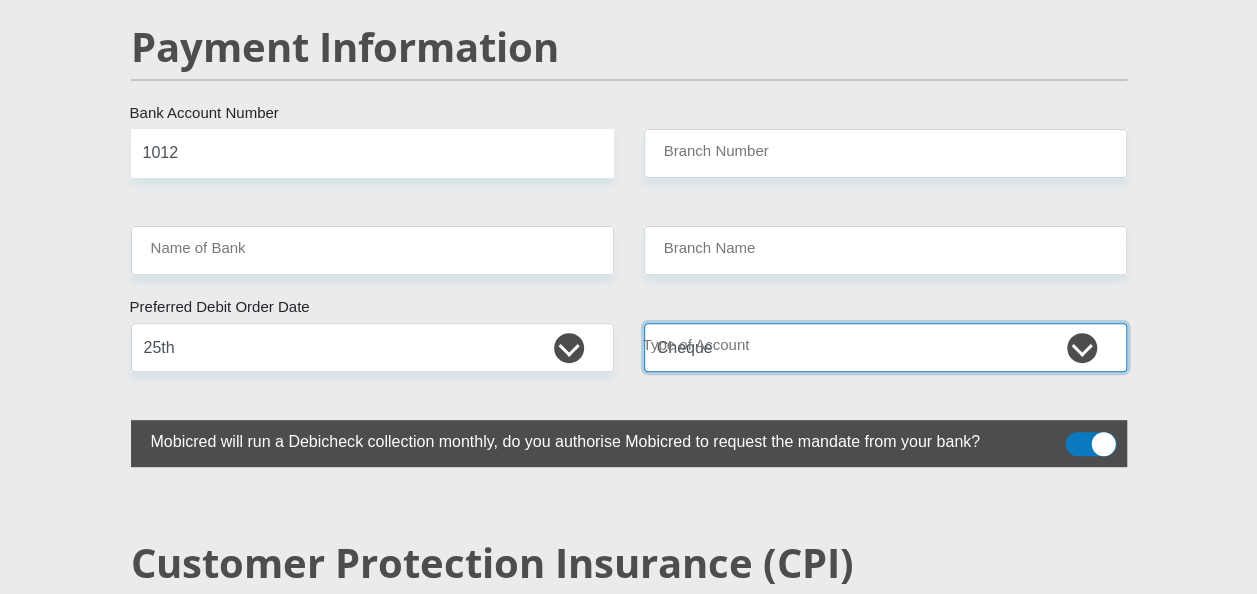 click on "Cheque
Savings" at bounding box center [885, 347] 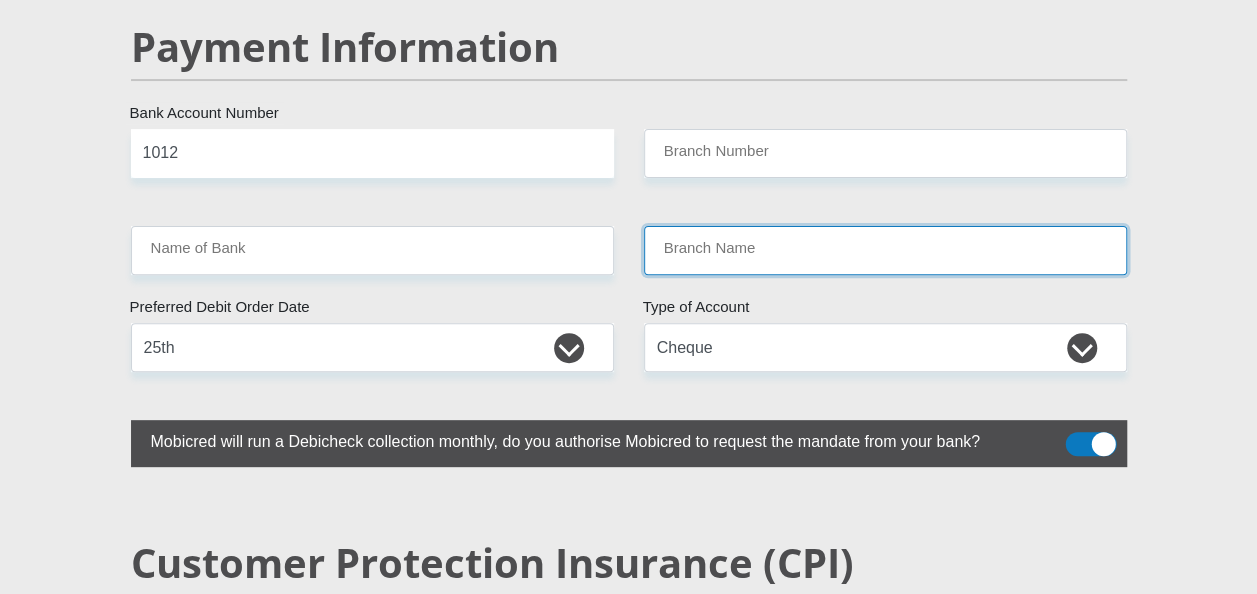 click on "Branch Name" at bounding box center (885, 250) 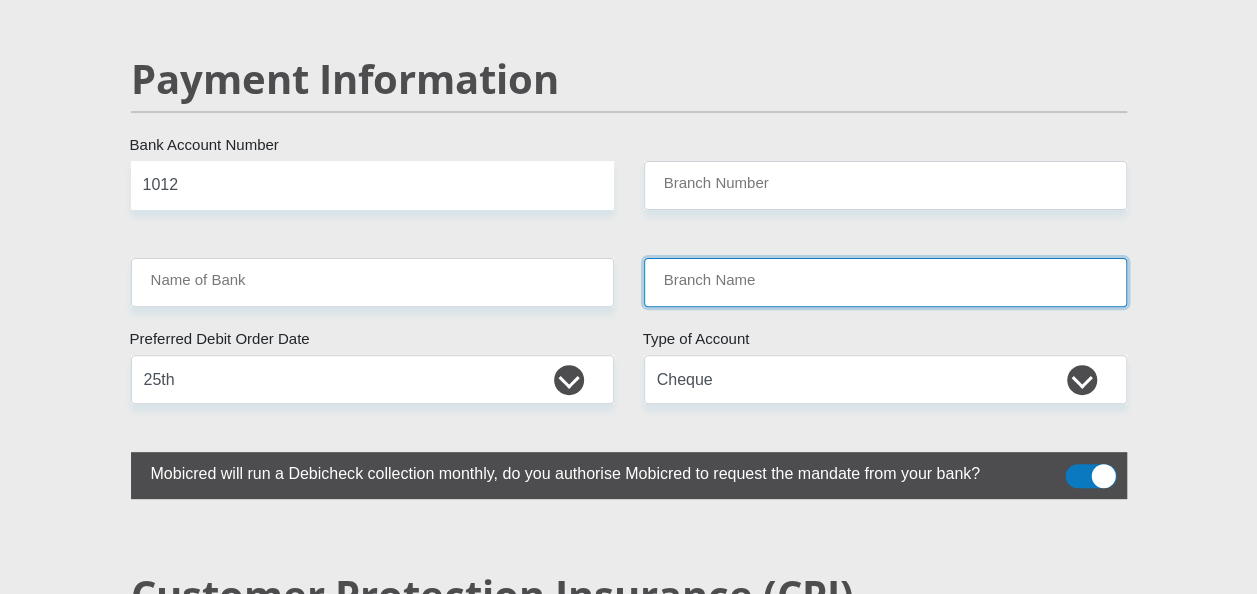 click on "Branch Name" at bounding box center (885, 282) 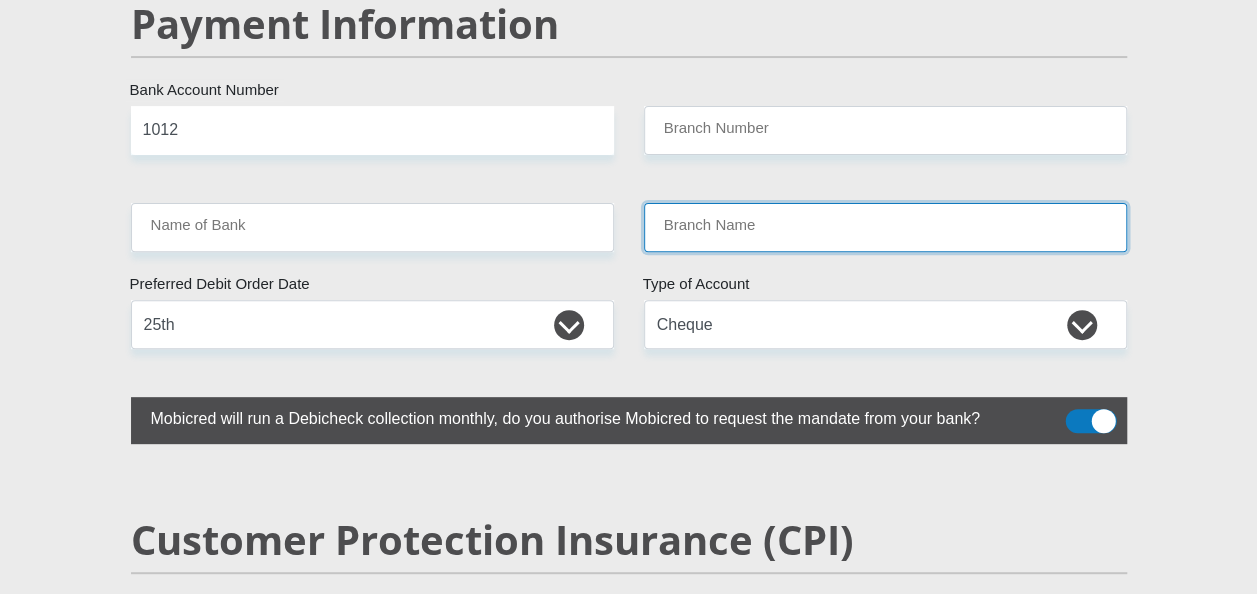 scroll, scrollTop: 3996, scrollLeft: 0, axis: vertical 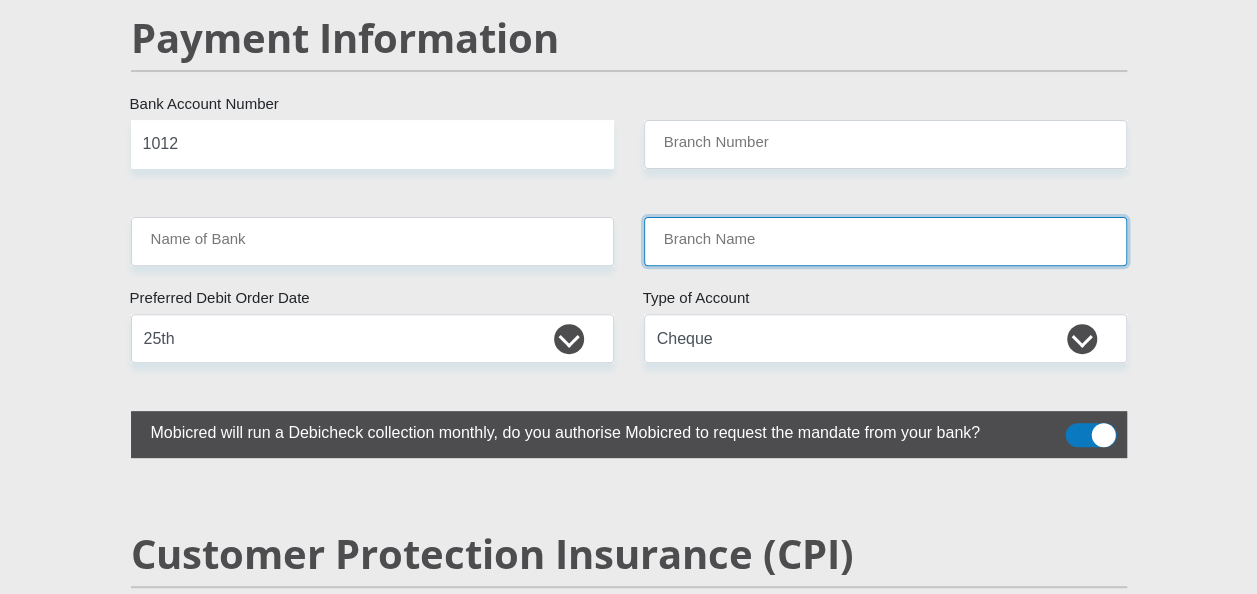 click on "Branch Name" at bounding box center [885, 241] 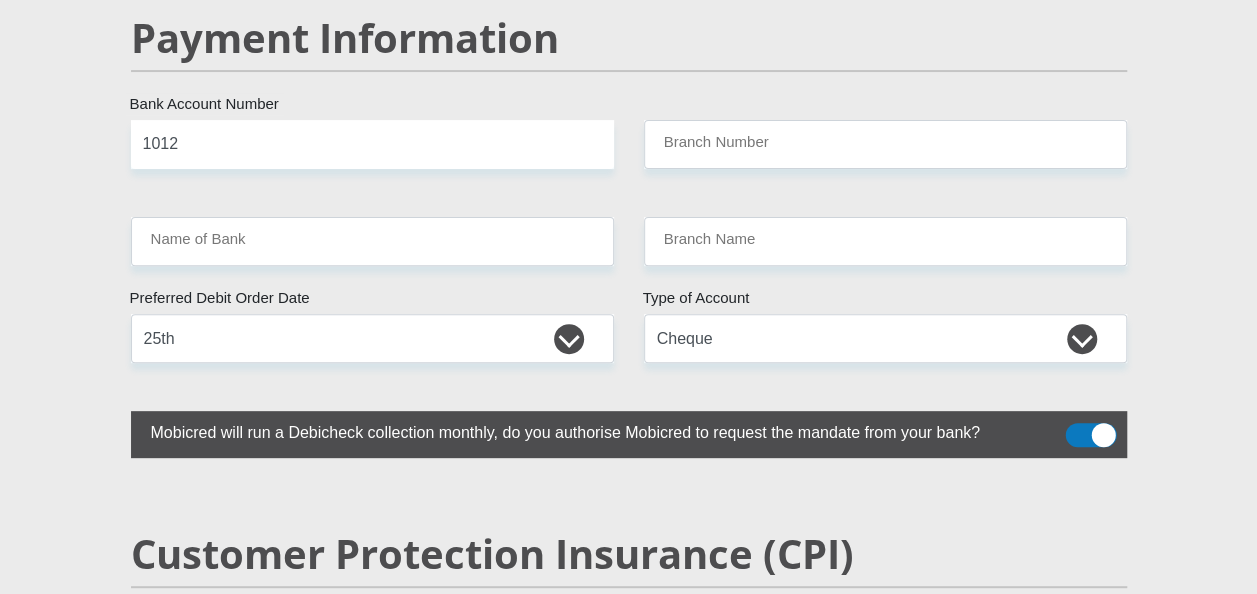 click on "Payment Information" at bounding box center (629, 67) 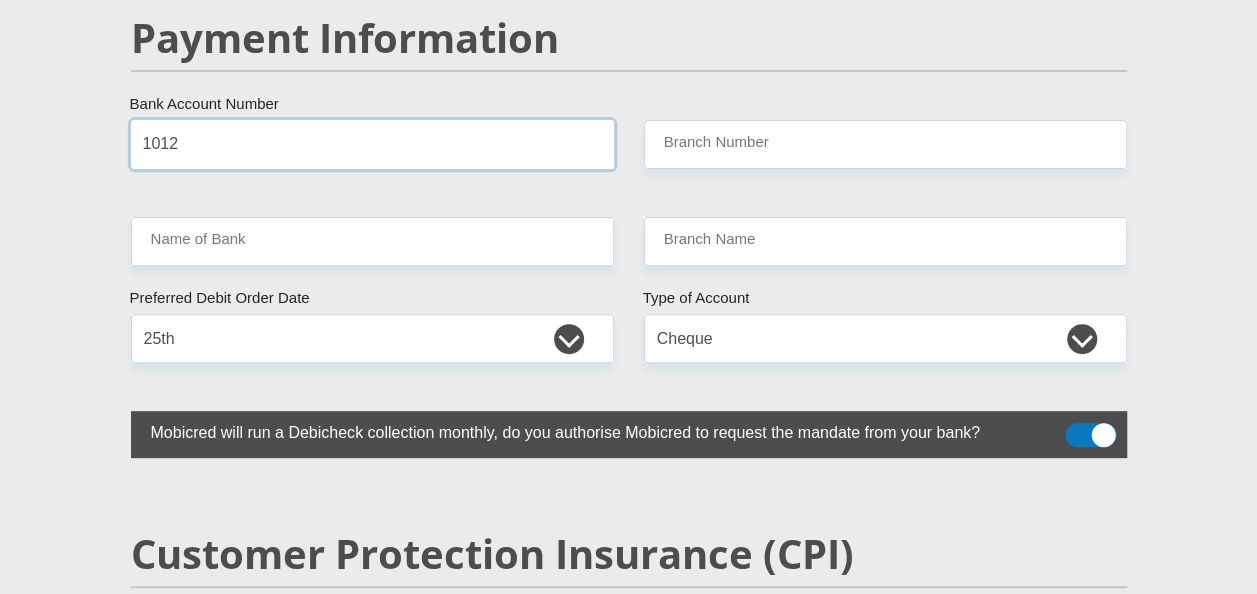 click on "1012" at bounding box center [372, 144] 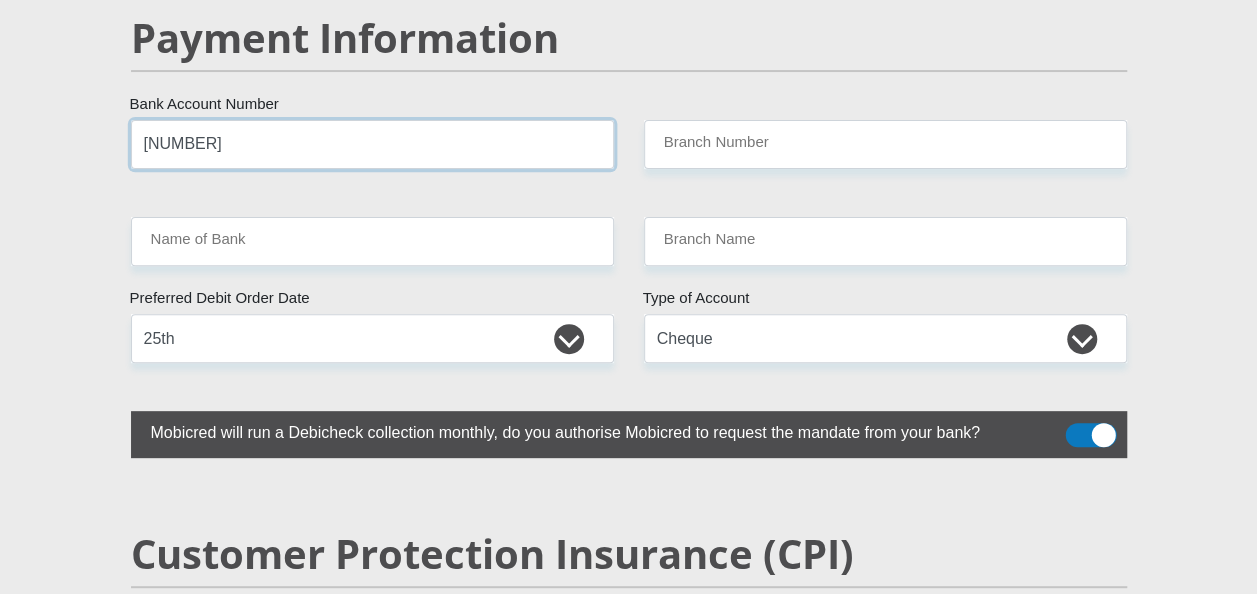 type on "[NUMBER]" 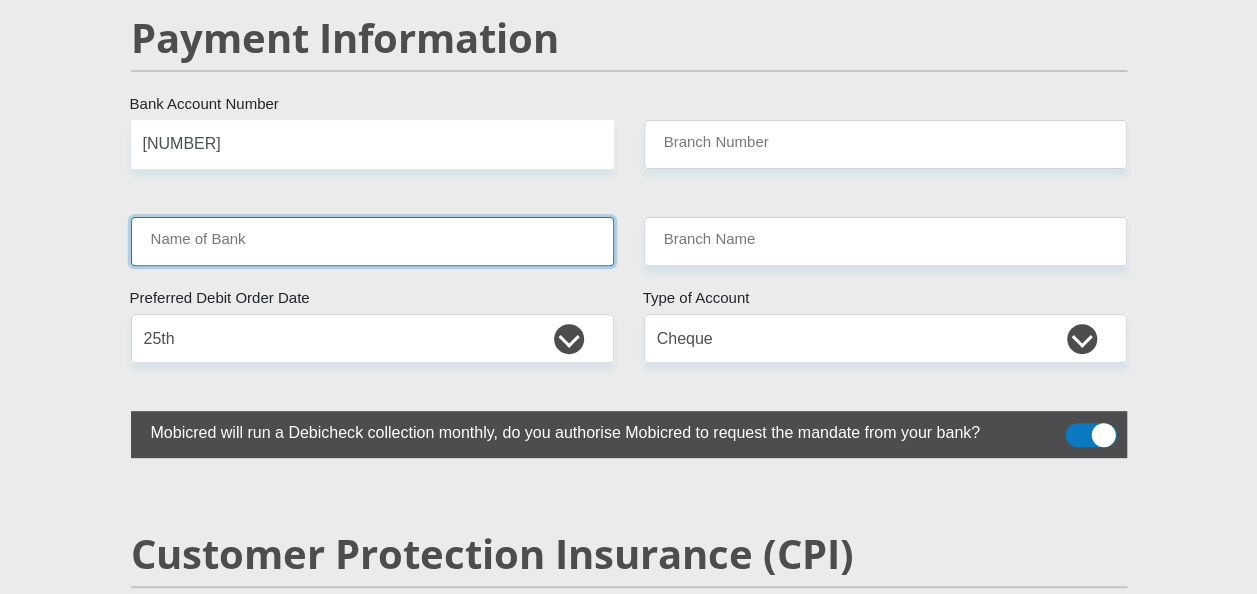 click on "Name of Bank" at bounding box center [372, 241] 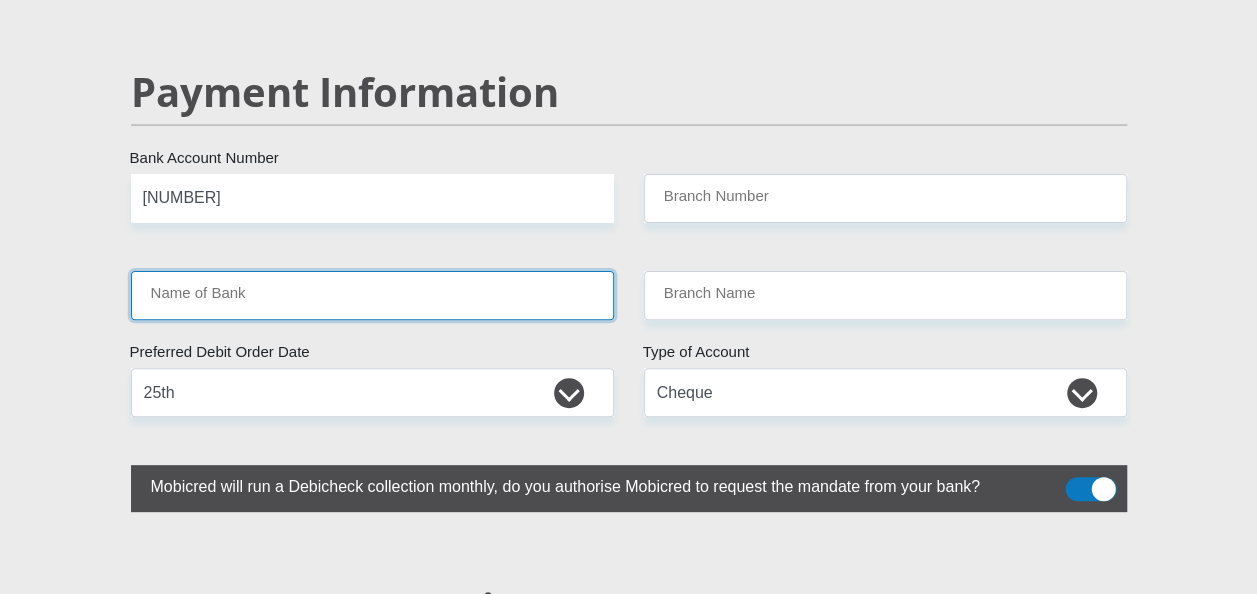 scroll, scrollTop: 3980, scrollLeft: 0, axis: vertical 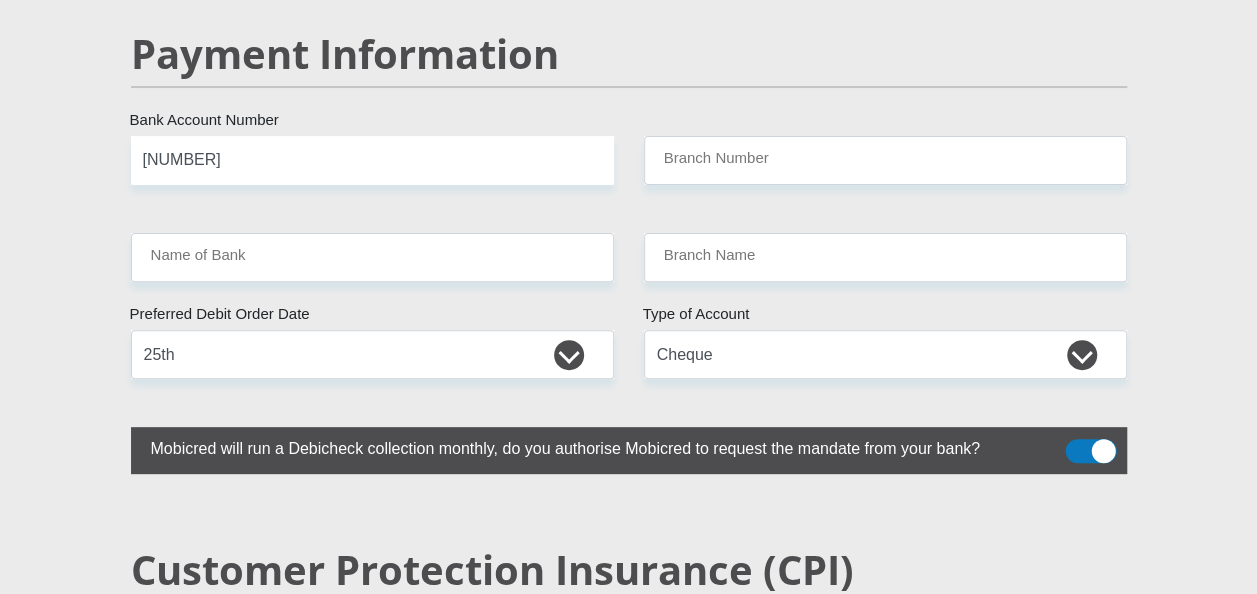 click on "Mr
Ms
Mrs
Dr
Other
Title
[FIRST][LAST]
First Name
[LAST]
Surname
[ID NUMBER]
South African ID Number
Please input valid ID number
[COUNTRY]
Afghanistan
Aland Islands
Albania
Algeria
America Samoa
American Virgin Islands
Andorra
Angola
Anguilla
Antarctica
Antigua and Barbuda
Aruba" at bounding box center [629, -736] 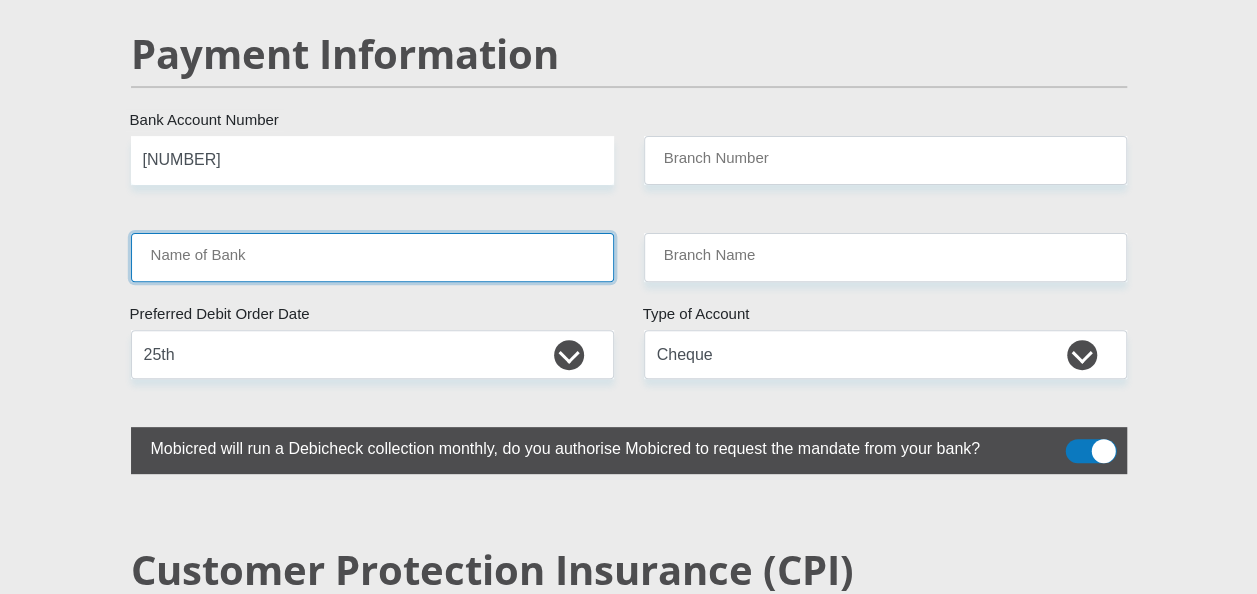 click on "Name of Bank" at bounding box center (372, 257) 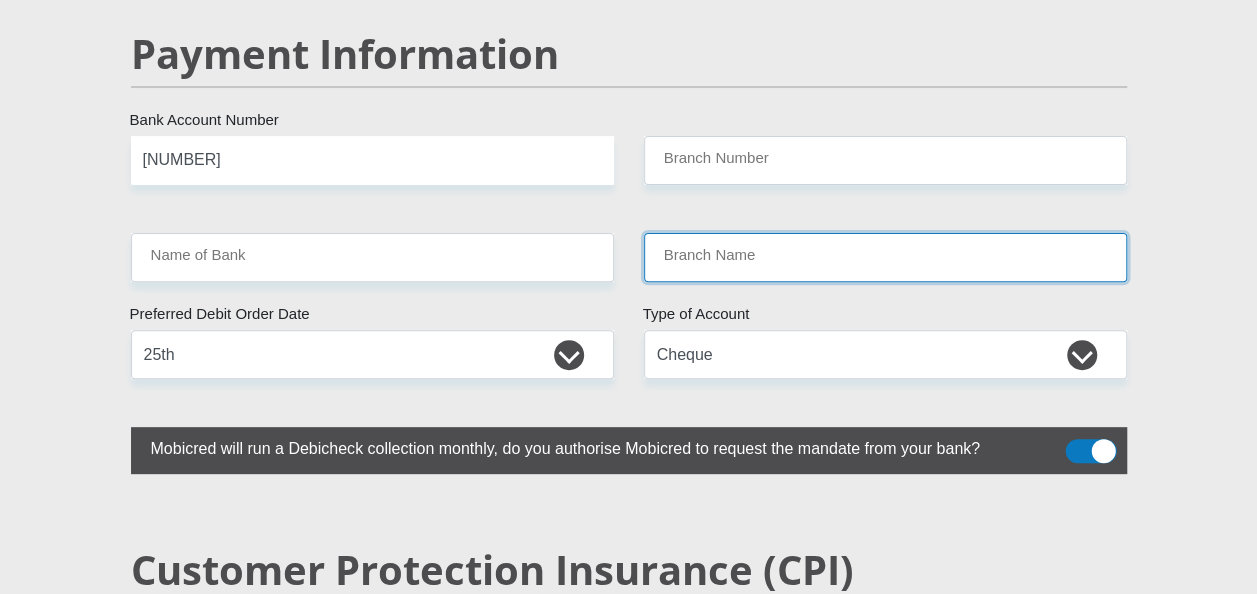 click on "Branch Name" at bounding box center [885, 257] 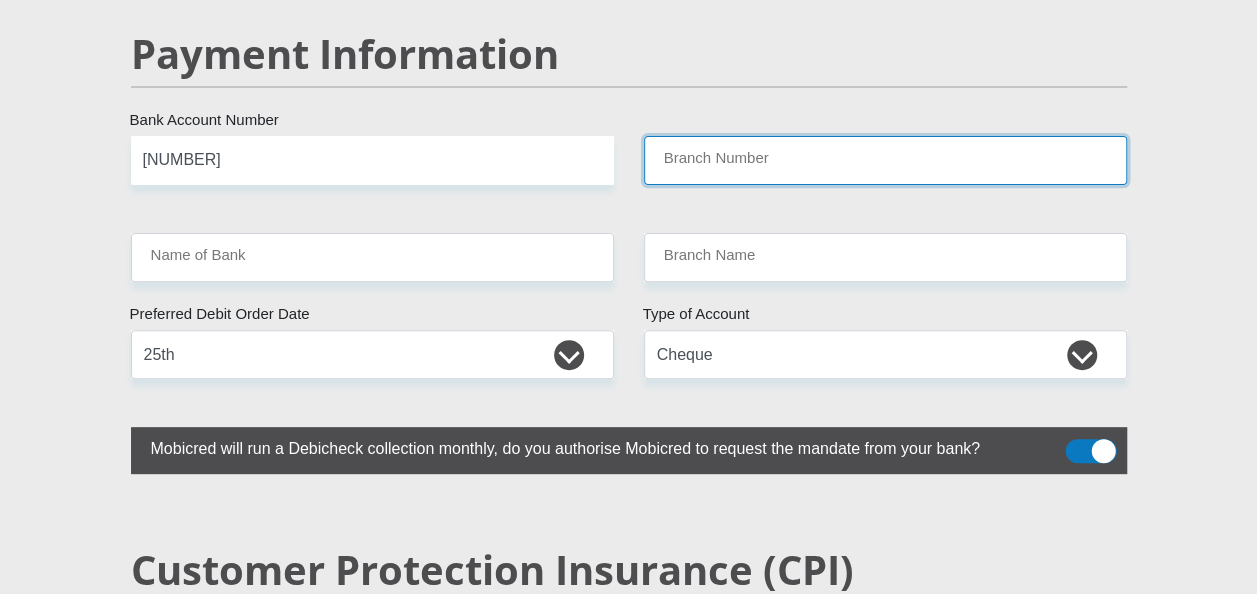 click on "Branch Number" at bounding box center [885, 160] 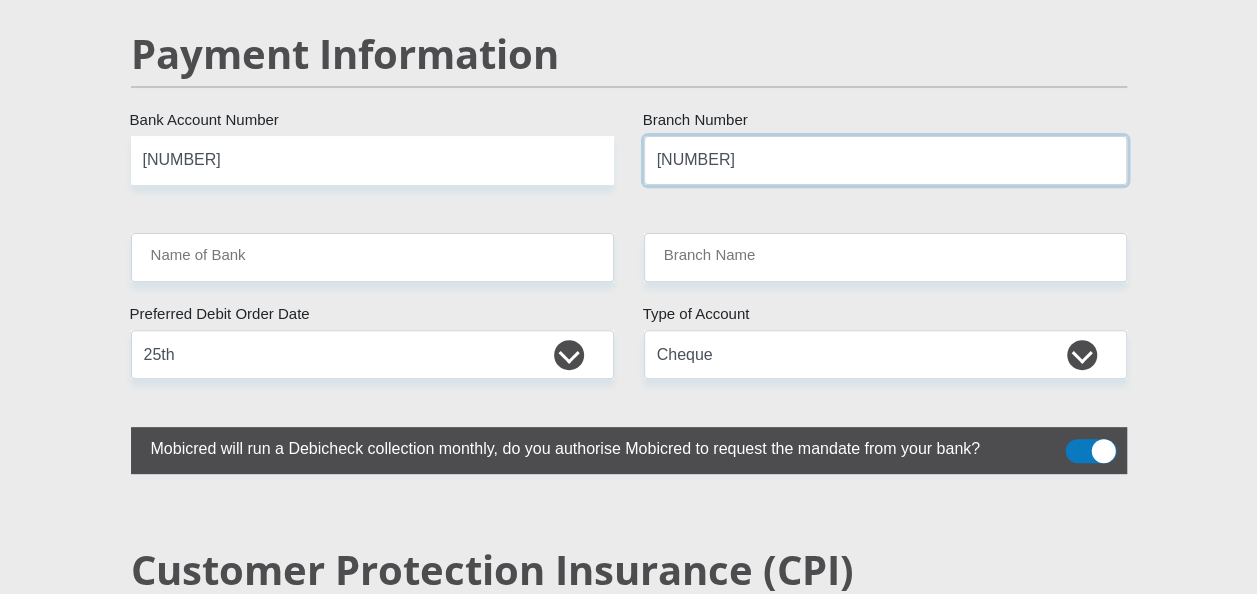 type on "[NUMBER]" 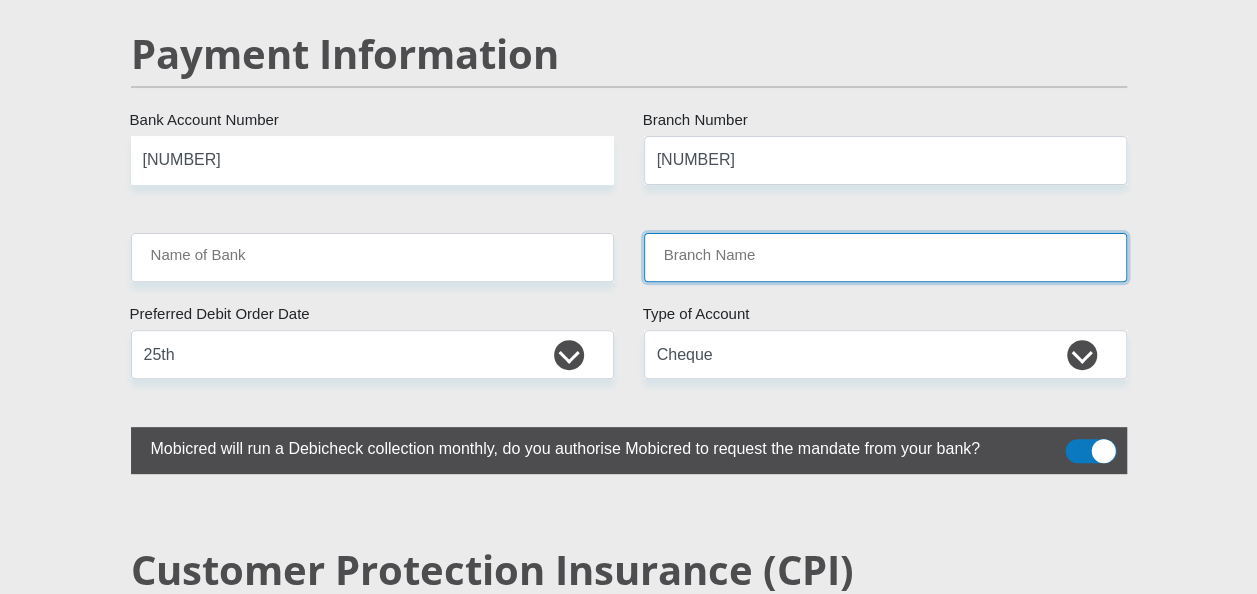 click on "Branch Name" at bounding box center (885, 257) 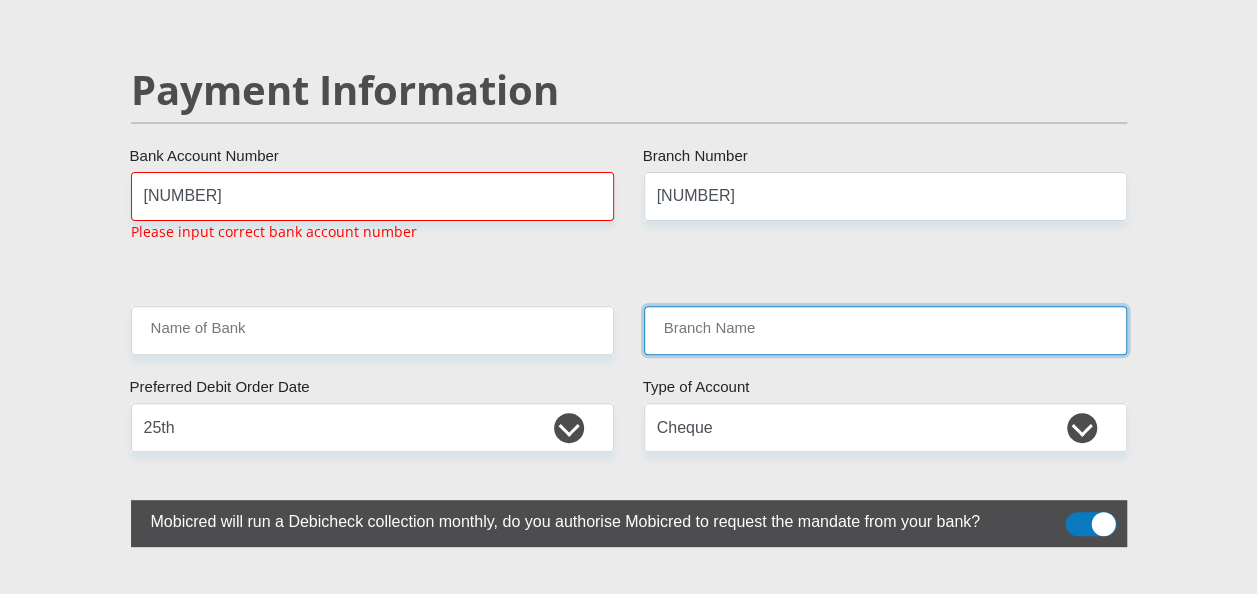 scroll, scrollTop: 3940, scrollLeft: 0, axis: vertical 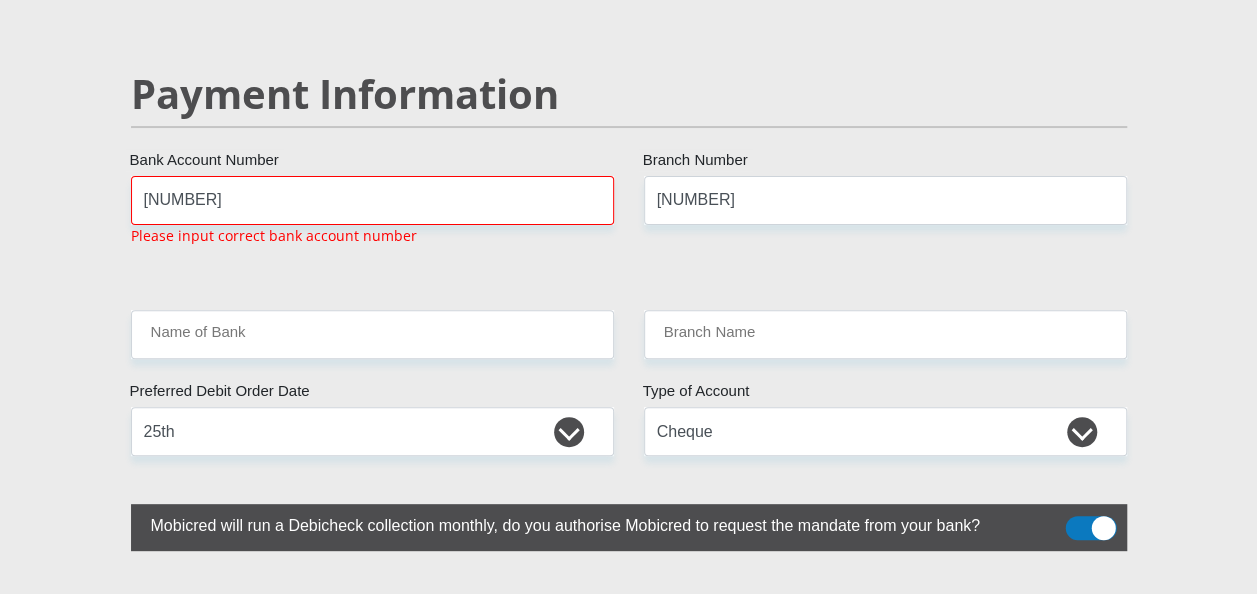 click on "Mr
Ms
Mrs
Dr
Other
Title
[FIRST][LAST]
First Name
[LAST]
Surname
[ID NUMBER]
South African ID Number
Please input valid ID number
[COUNTRY]
Afghanistan
Aland Islands
Albania
Algeria
America Samoa
American Virgin Islands
Andorra
Angola
Anguilla
Antarctica
Antigua and Barbuda
Aruba" at bounding box center [629, -678] 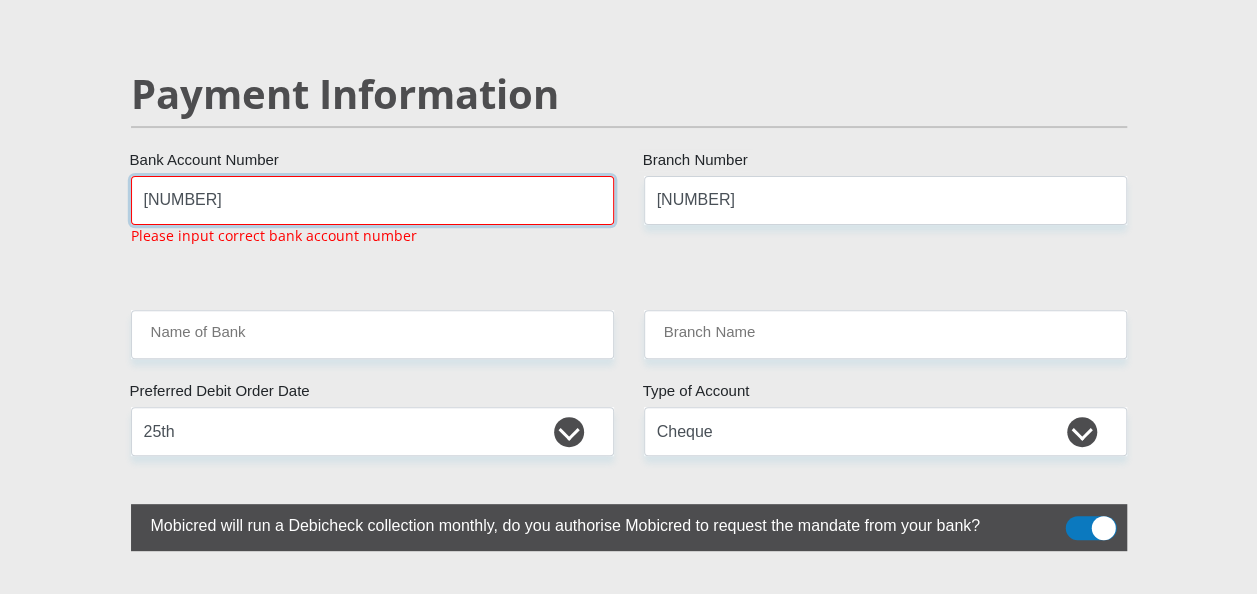 click on "[NUMBER]" at bounding box center (372, 200) 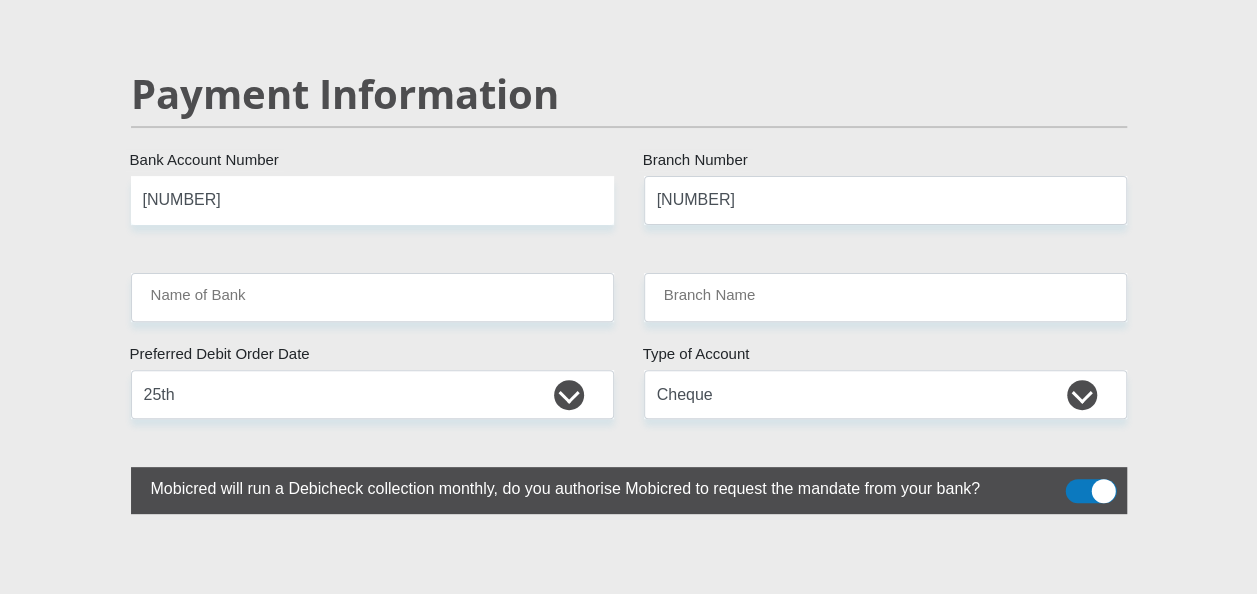 drag, startPoint x: 295, startPoint y: 274, endPoint x: 314, endPoint y: 175, distance: 100.80675 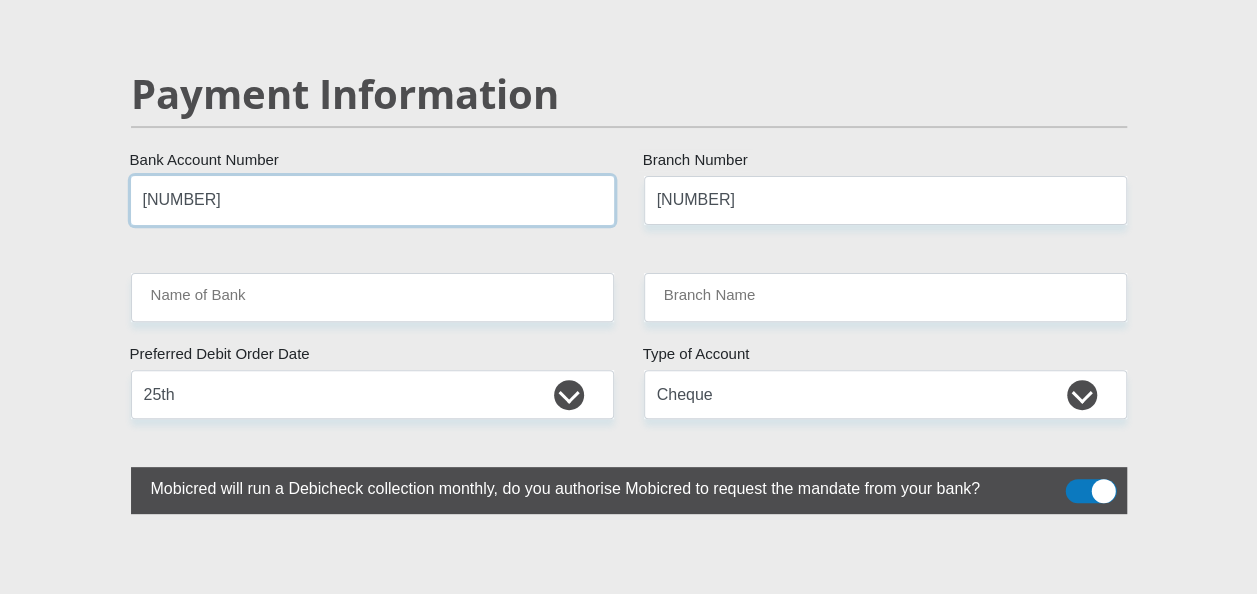 click on "[NUMBER]" at bounding box center [372, 200] 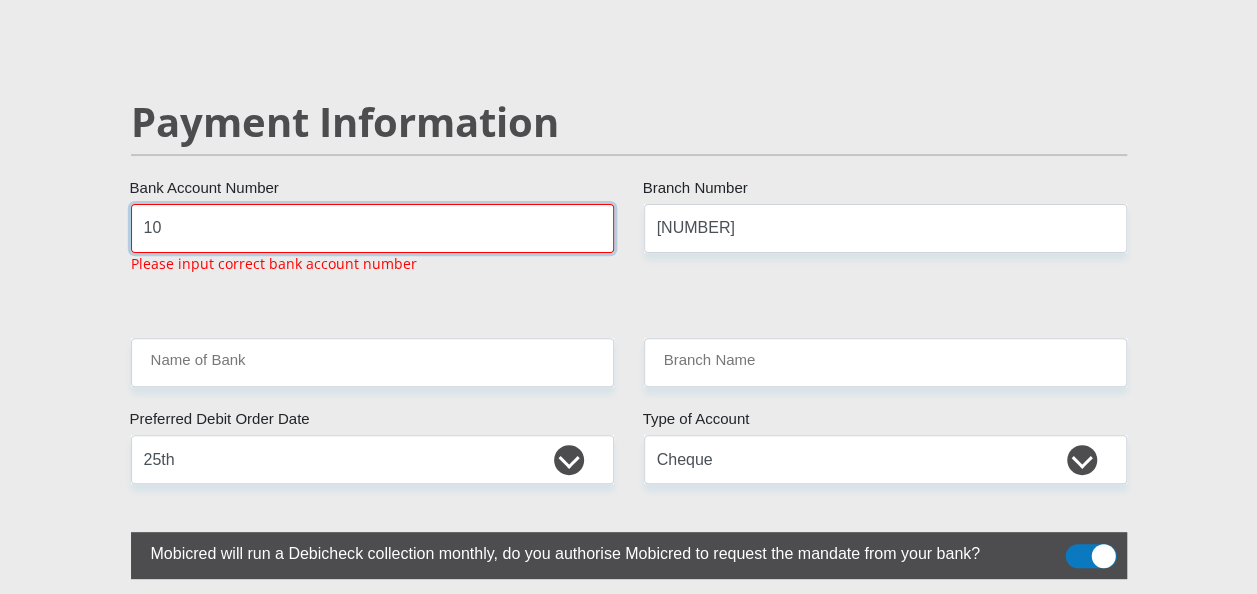 type on "1" 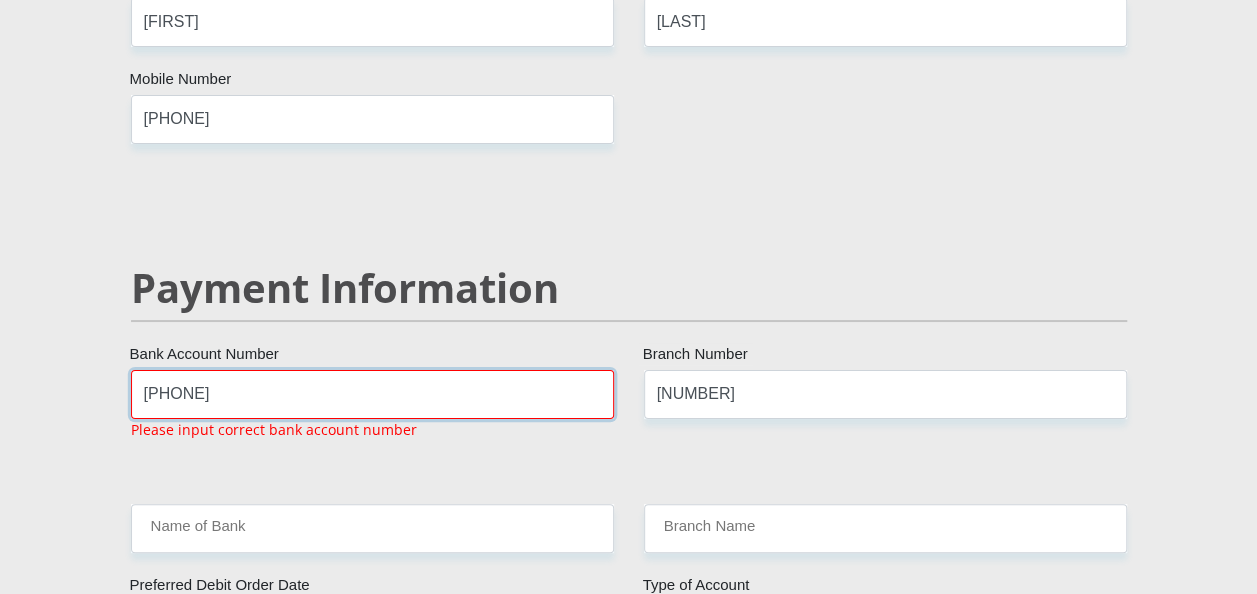 scroll, scrollTop: 3740, scrollLeft: 0, axis: vertical 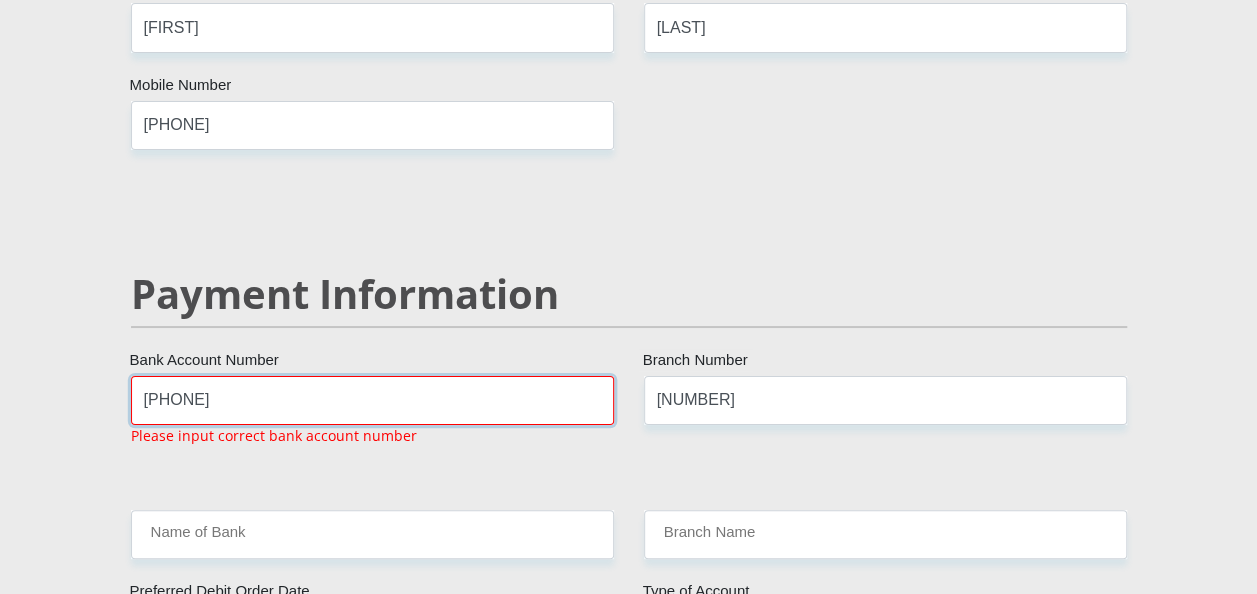 click on "[PHONE]" at bounding box center [372, 400] 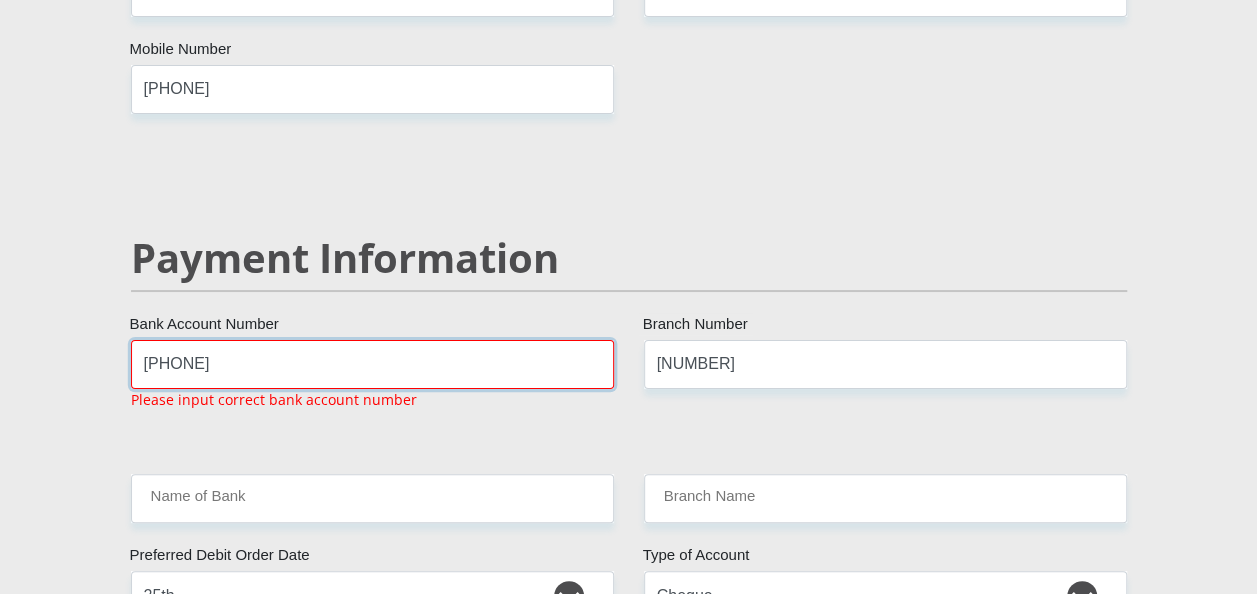 scroll, scrollTop: 3802, scrollLeft: 0, axis: vertical 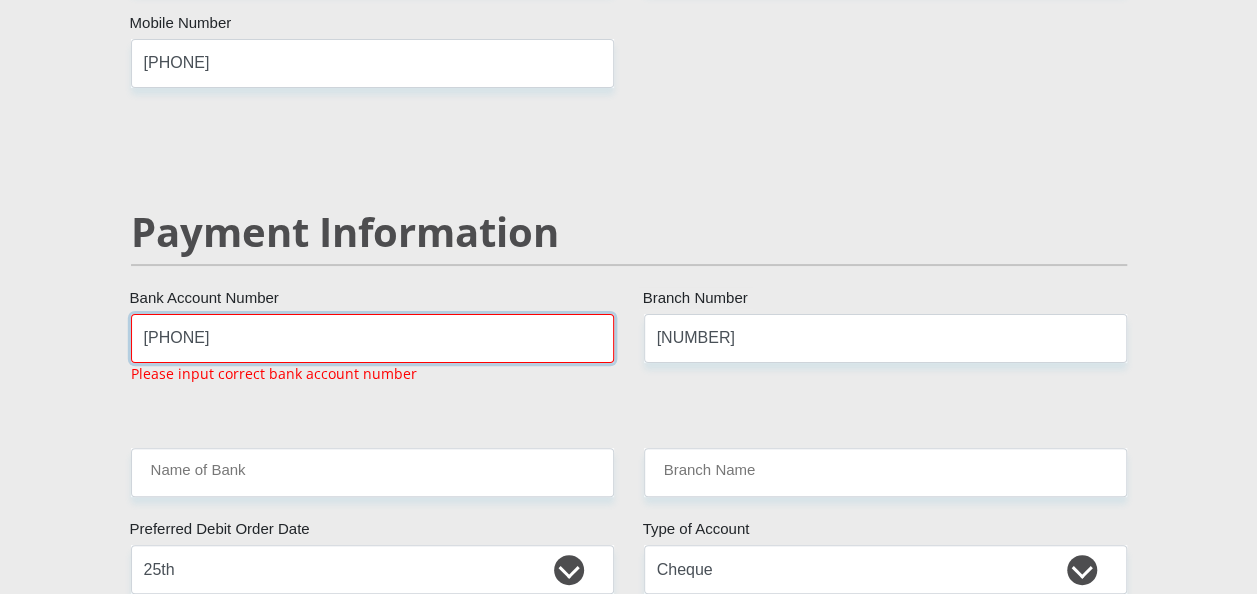 type on "[PHONE]" 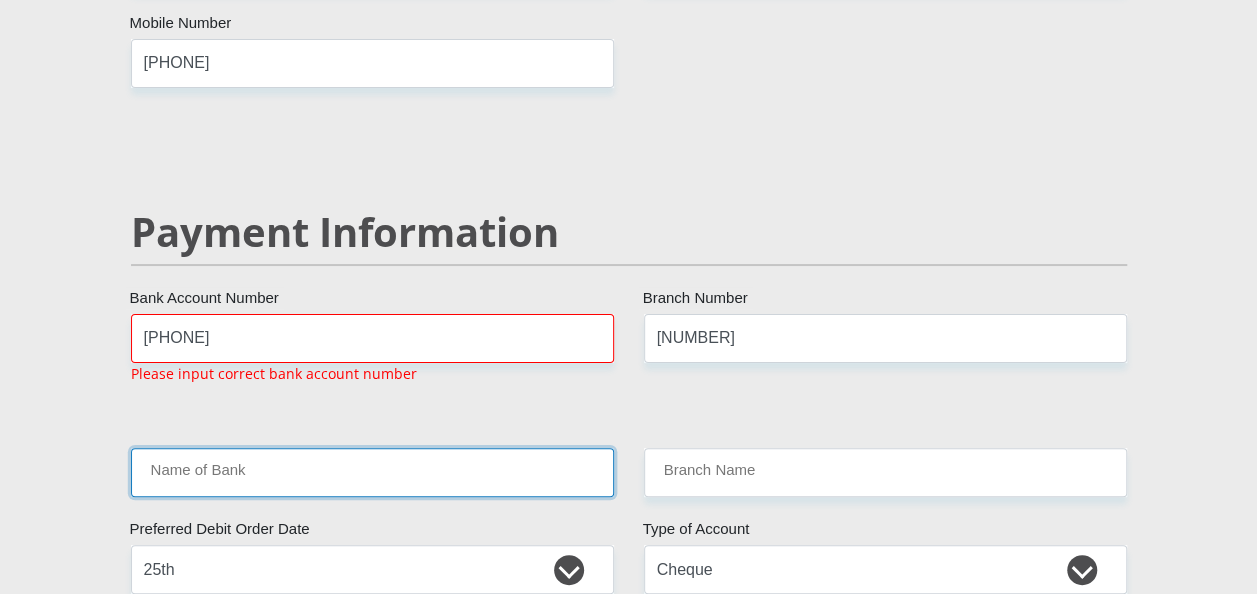 click on "Name of Bank" at bounding box center (372, 472) 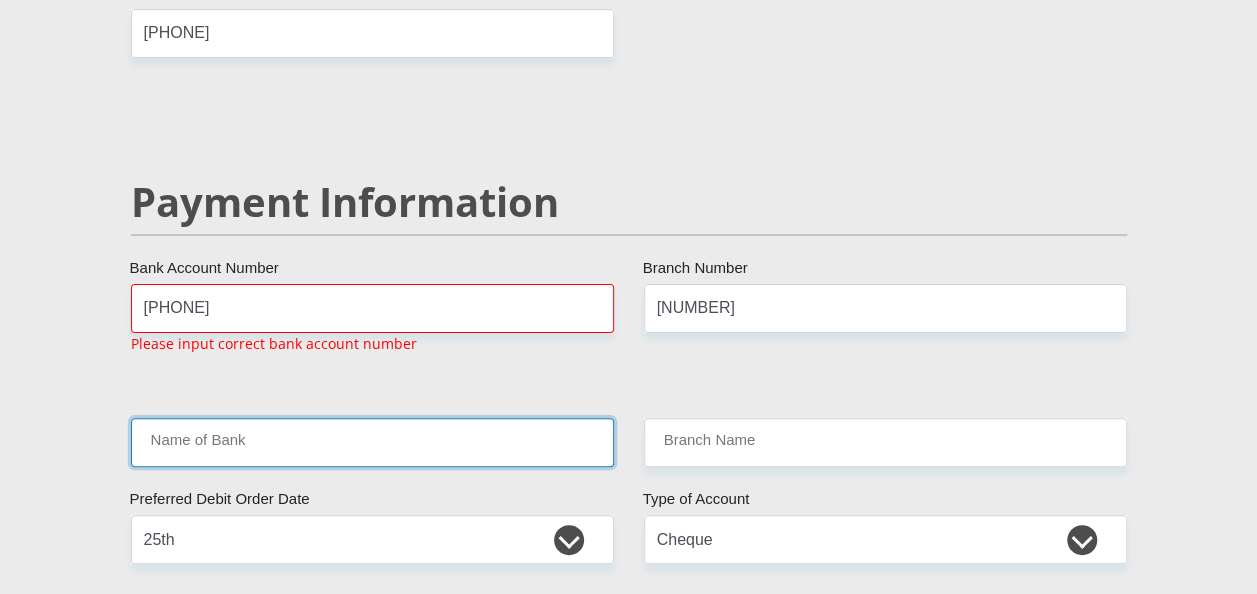 click on "Name of Bank" at bounding box center (372, 442) 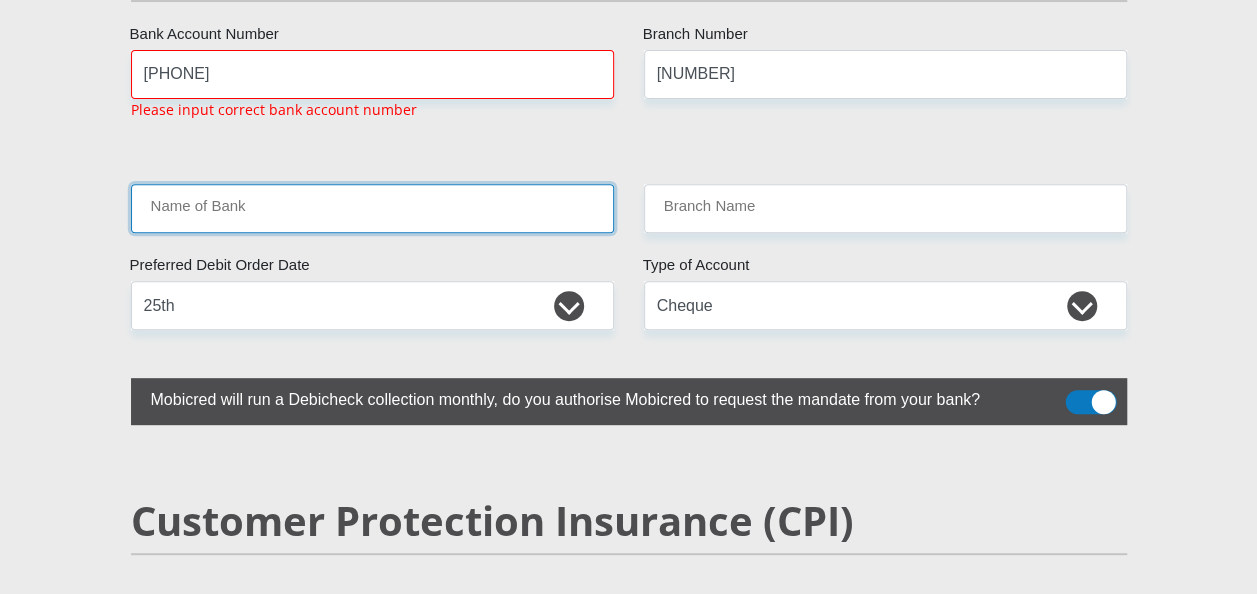 scroll, scrollTop: 4068, scrollLeft: 0, axis: vertical 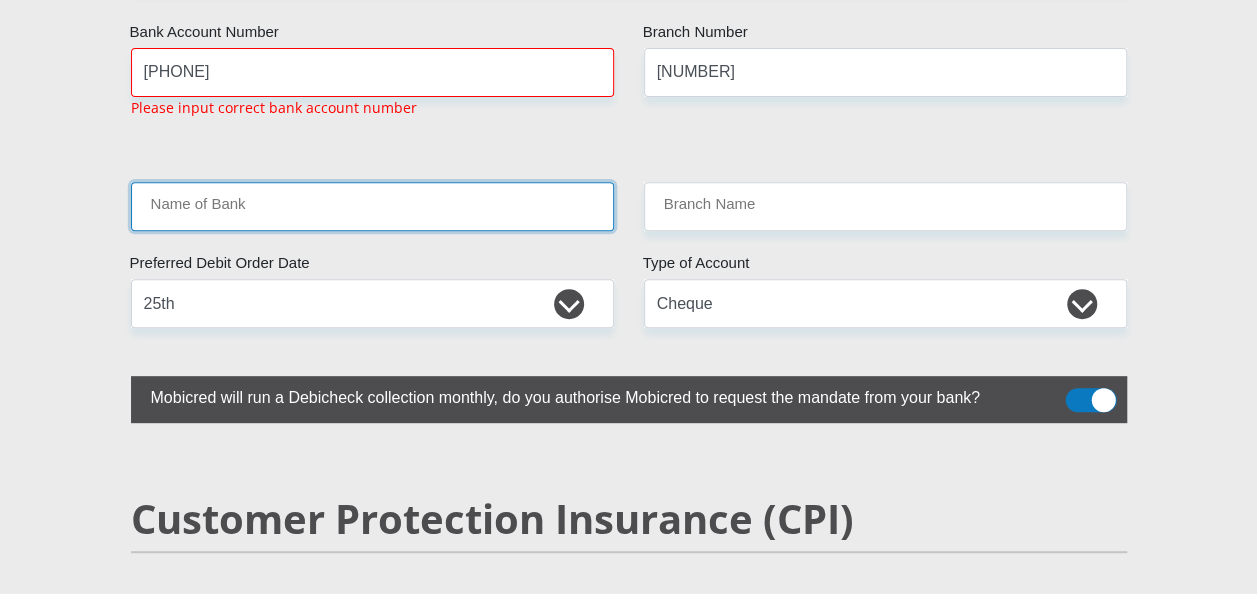 click on "Name of Bank" at bounding box center (372, 206) 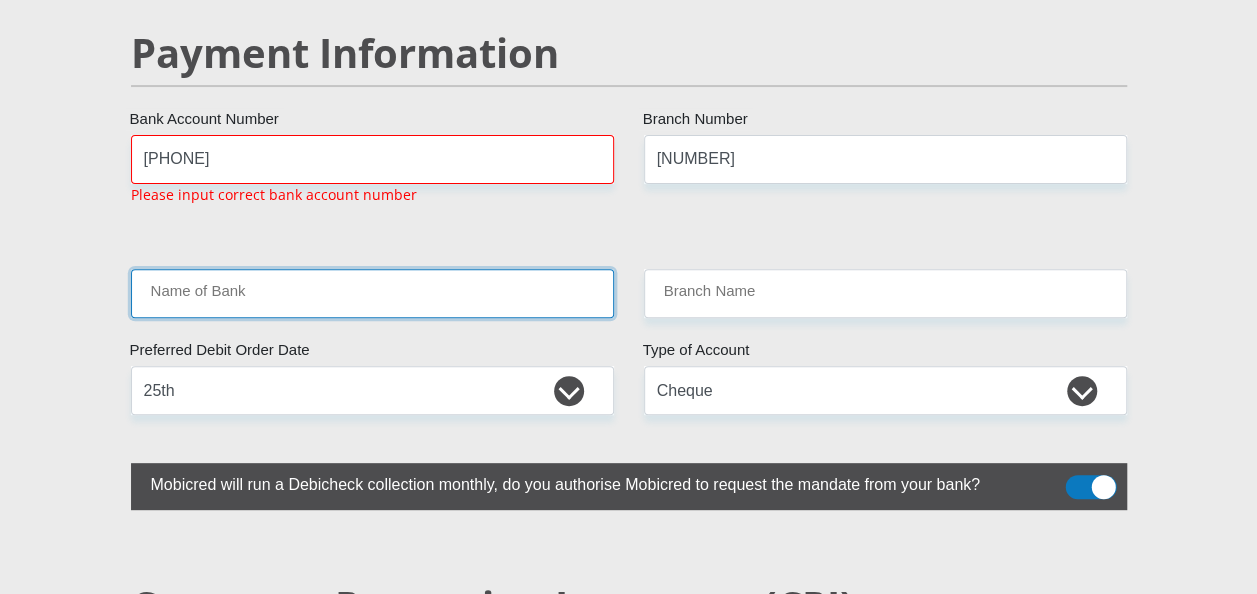 scroll, scrollTop: 3980, scrollLeft: 0, axis: vertical 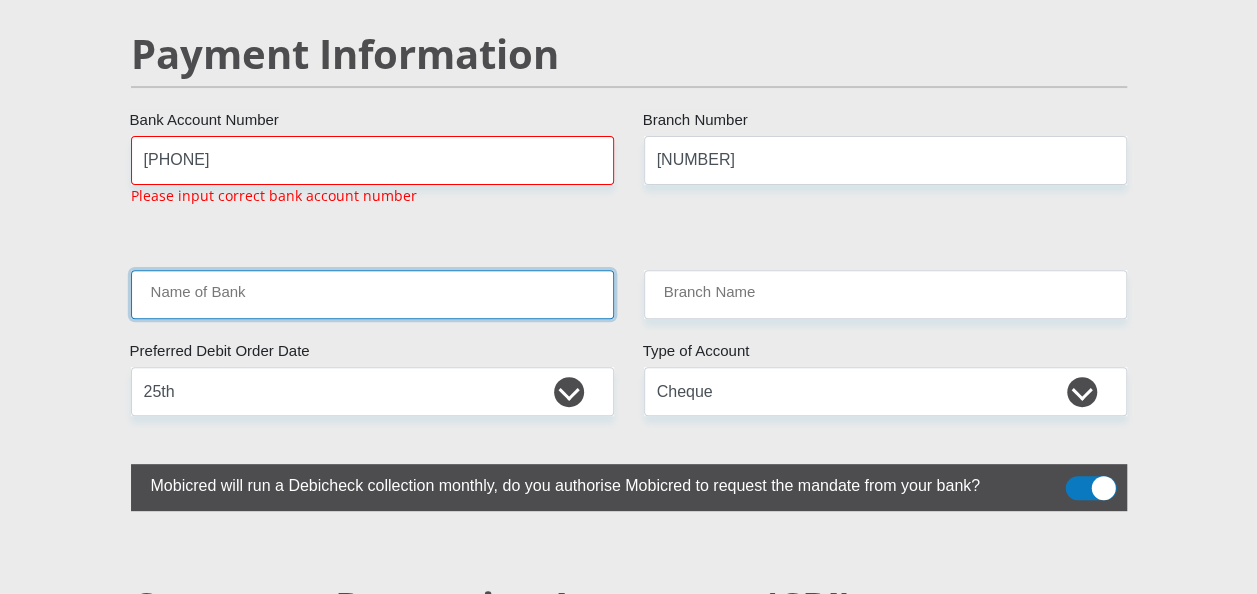click on "Name of Bank" at bounding box center (372, 294) 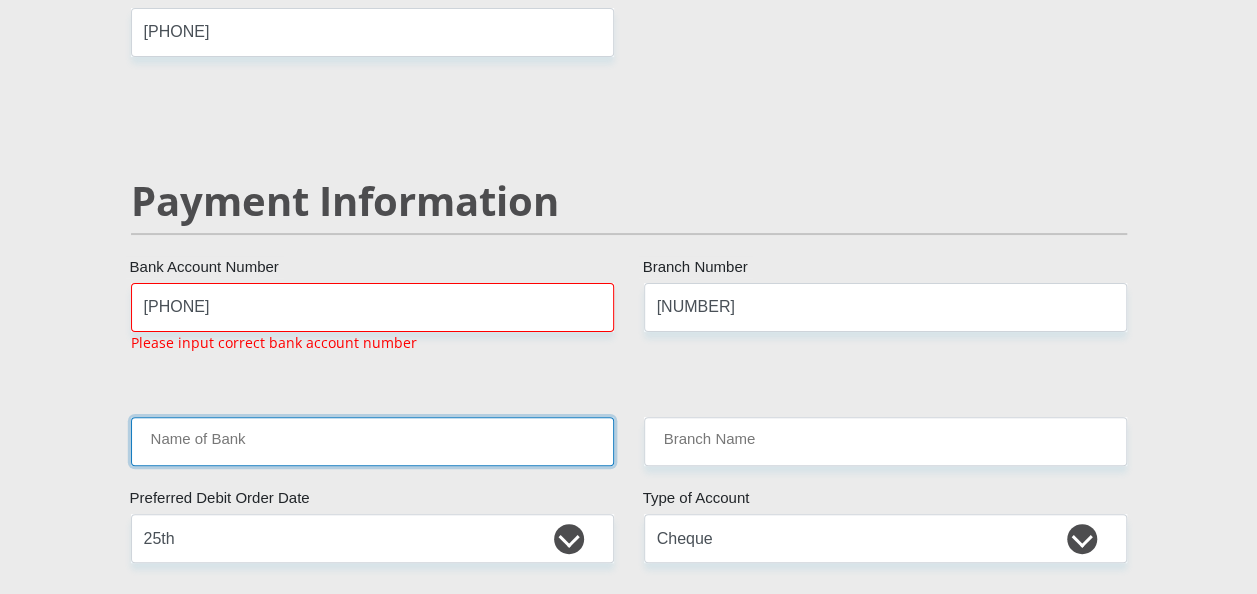 scroll, scrollTop: 3832, scrollLeft: 0, axis: vertical 